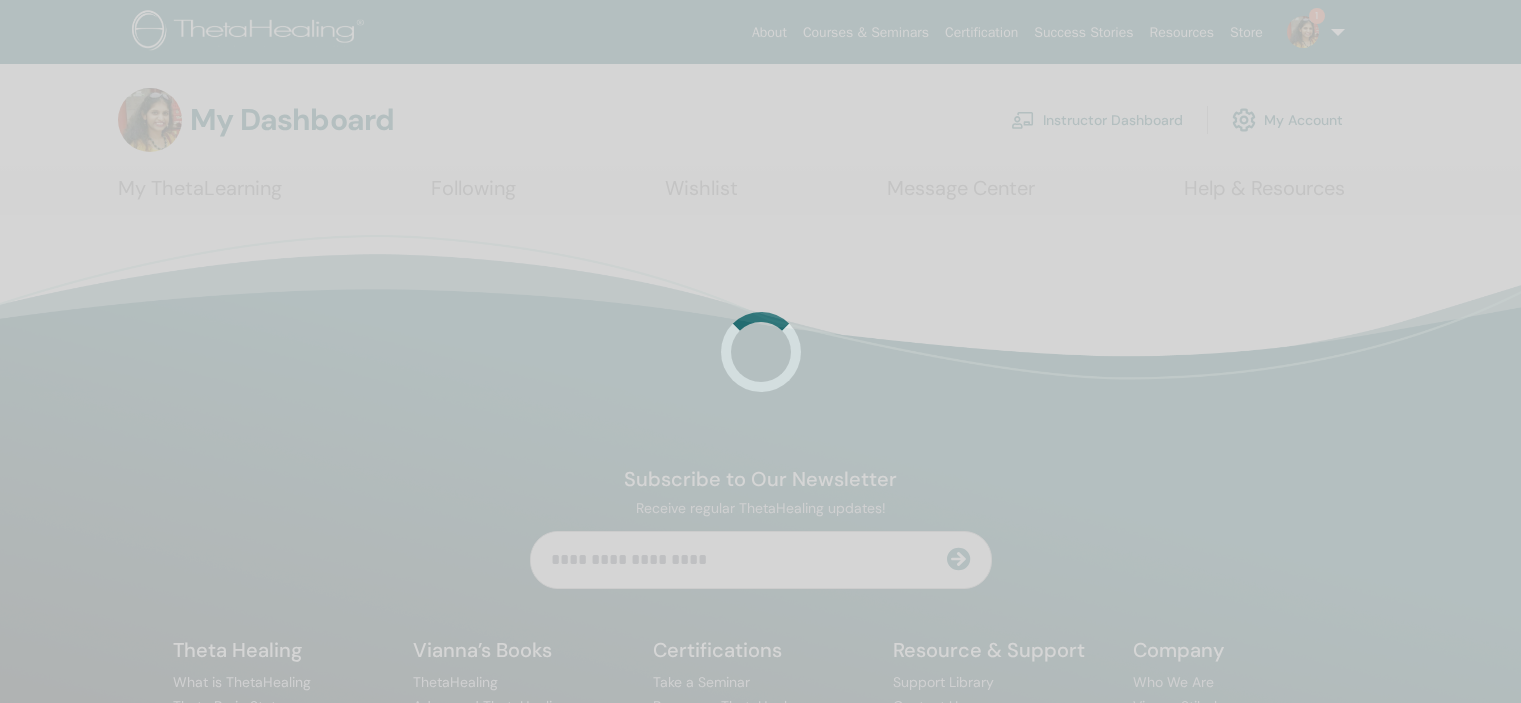 scroll, scrollTop: 0, scrollLeft: 0, axis: both 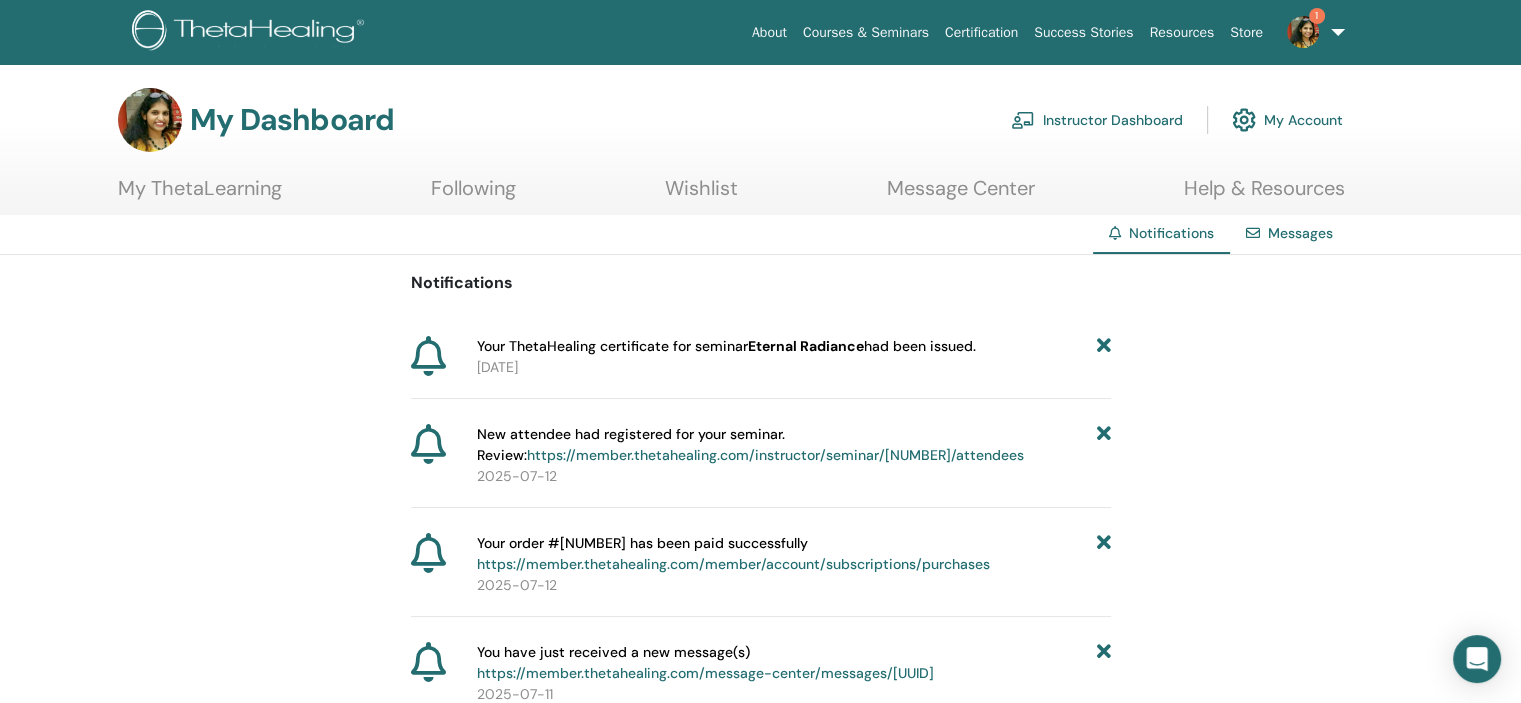 click at bounding box center (1103, 346) 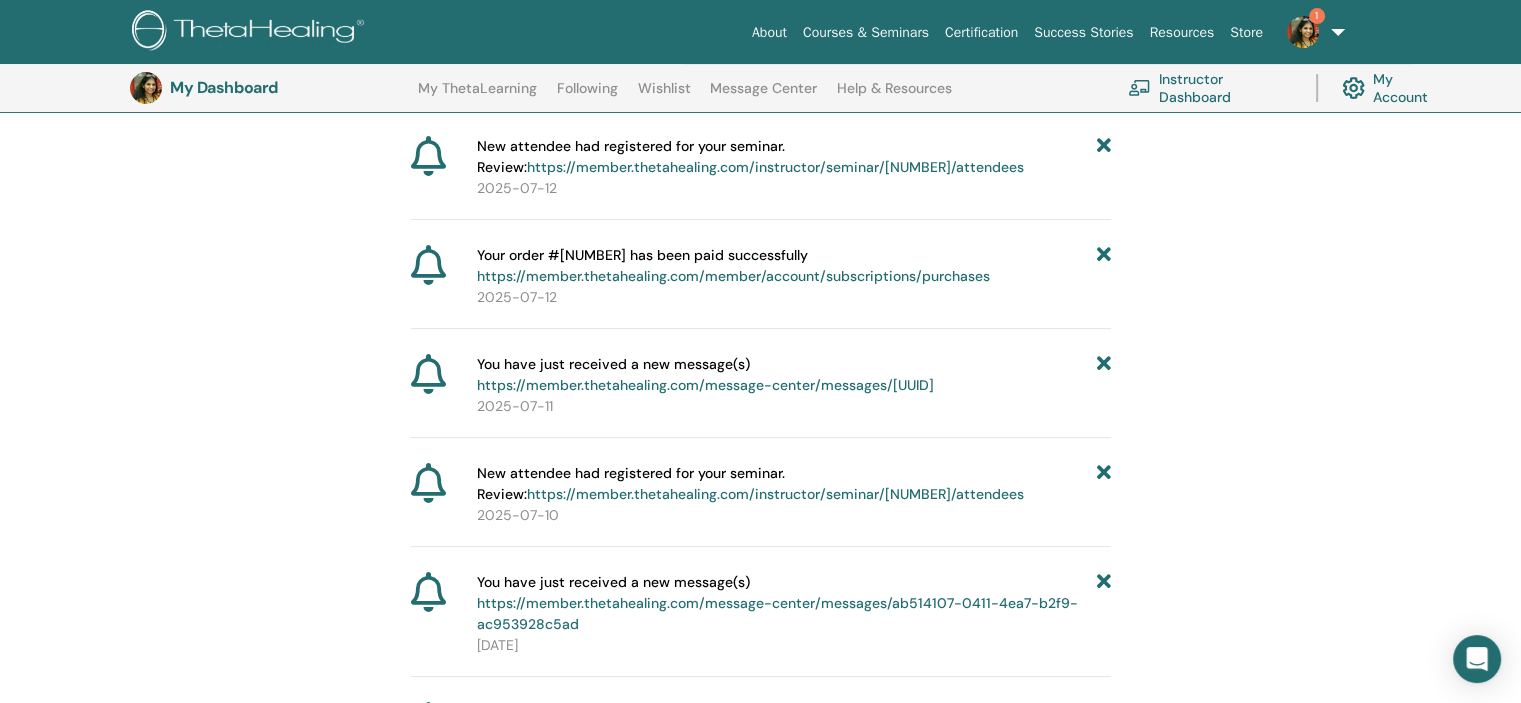 scroll, scrollTop: 448, scrollLeft: 0, axis: vertical 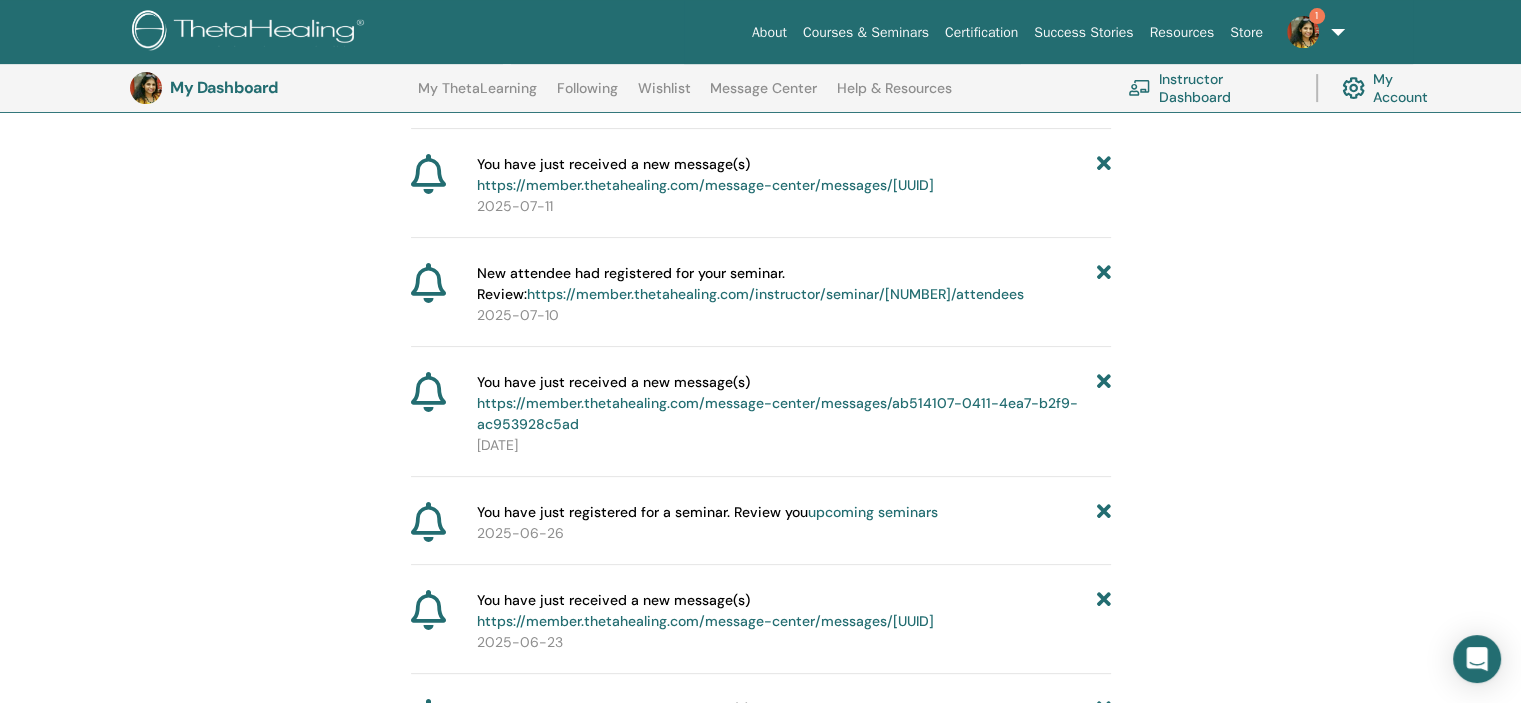 click at bounding box center [1303, 32] 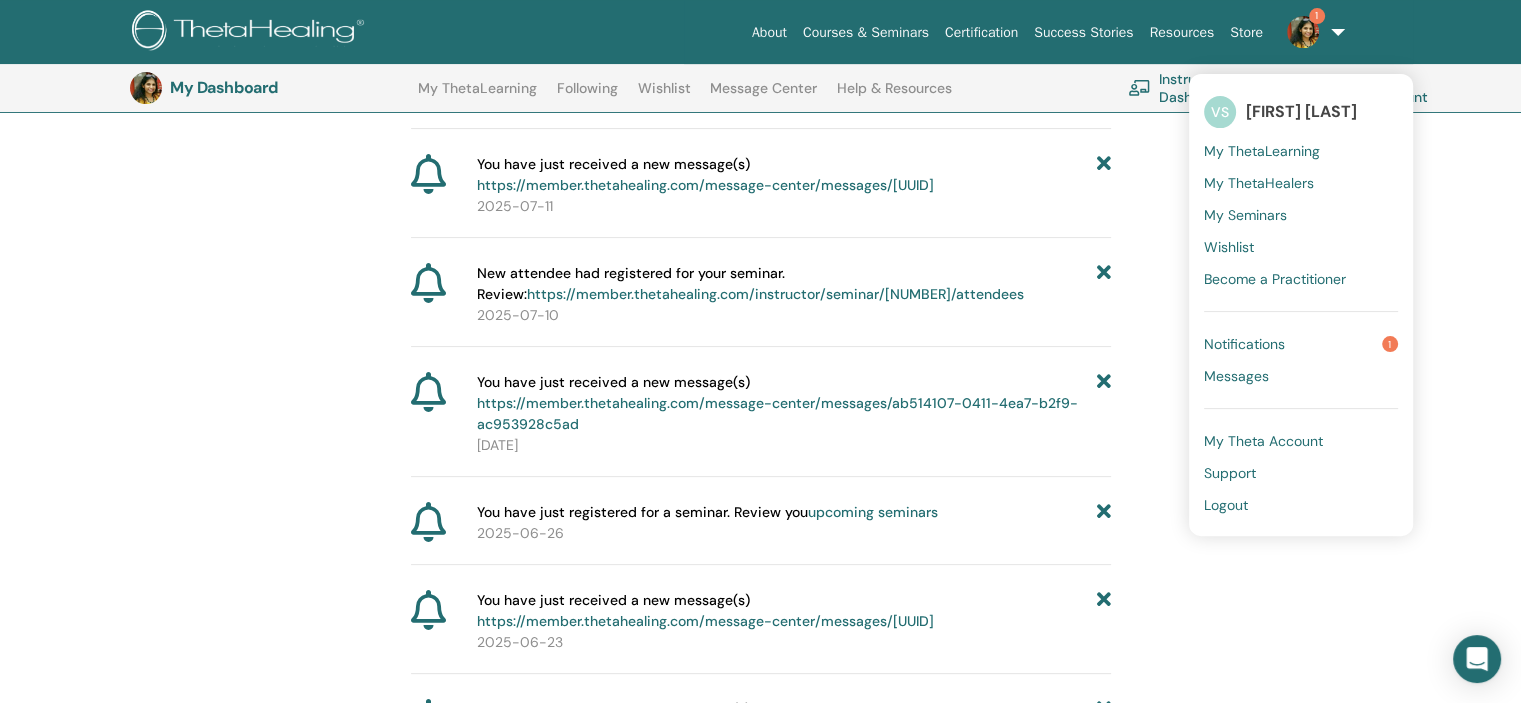 click on "Notifications" at bounding box center (1244, 344) 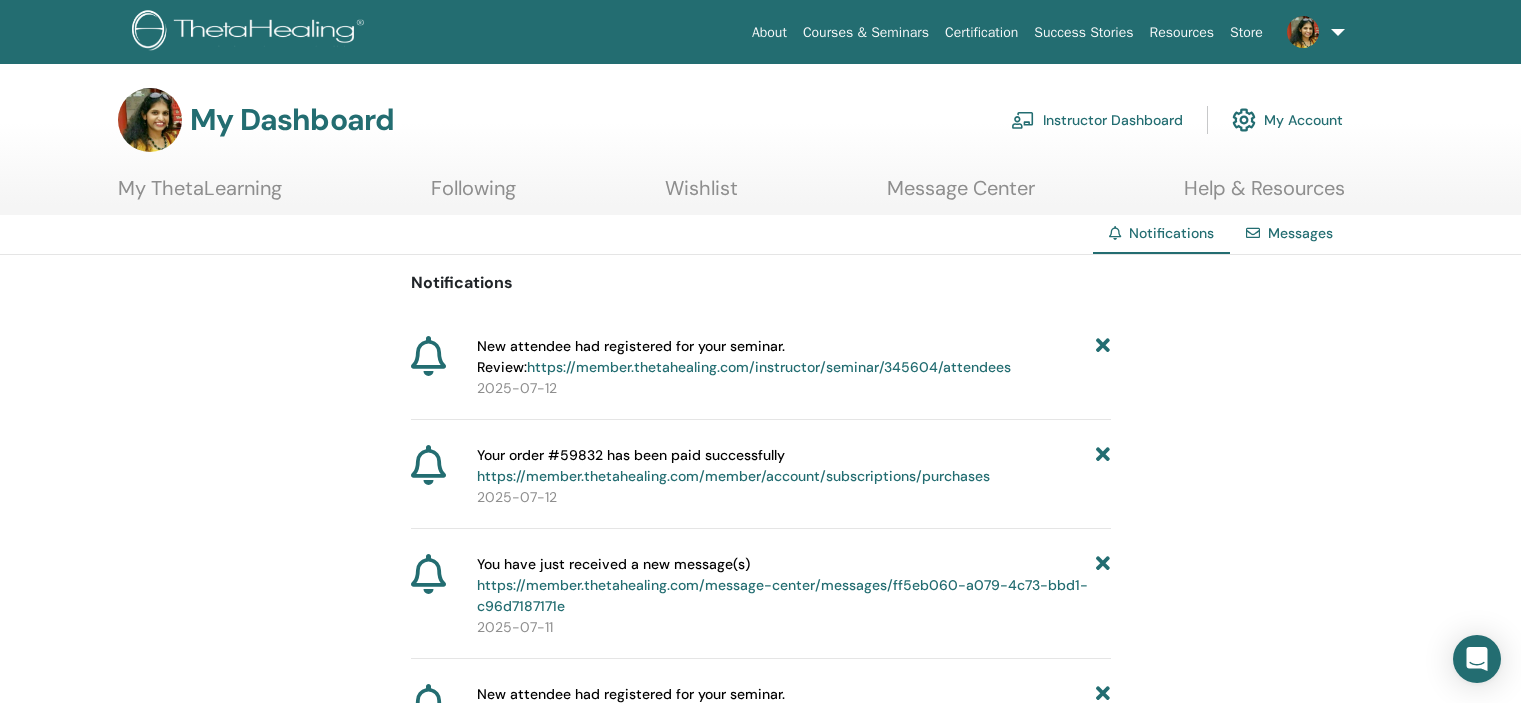 scroll, scrollTop: 0, scrollLeft: 0, axis: both 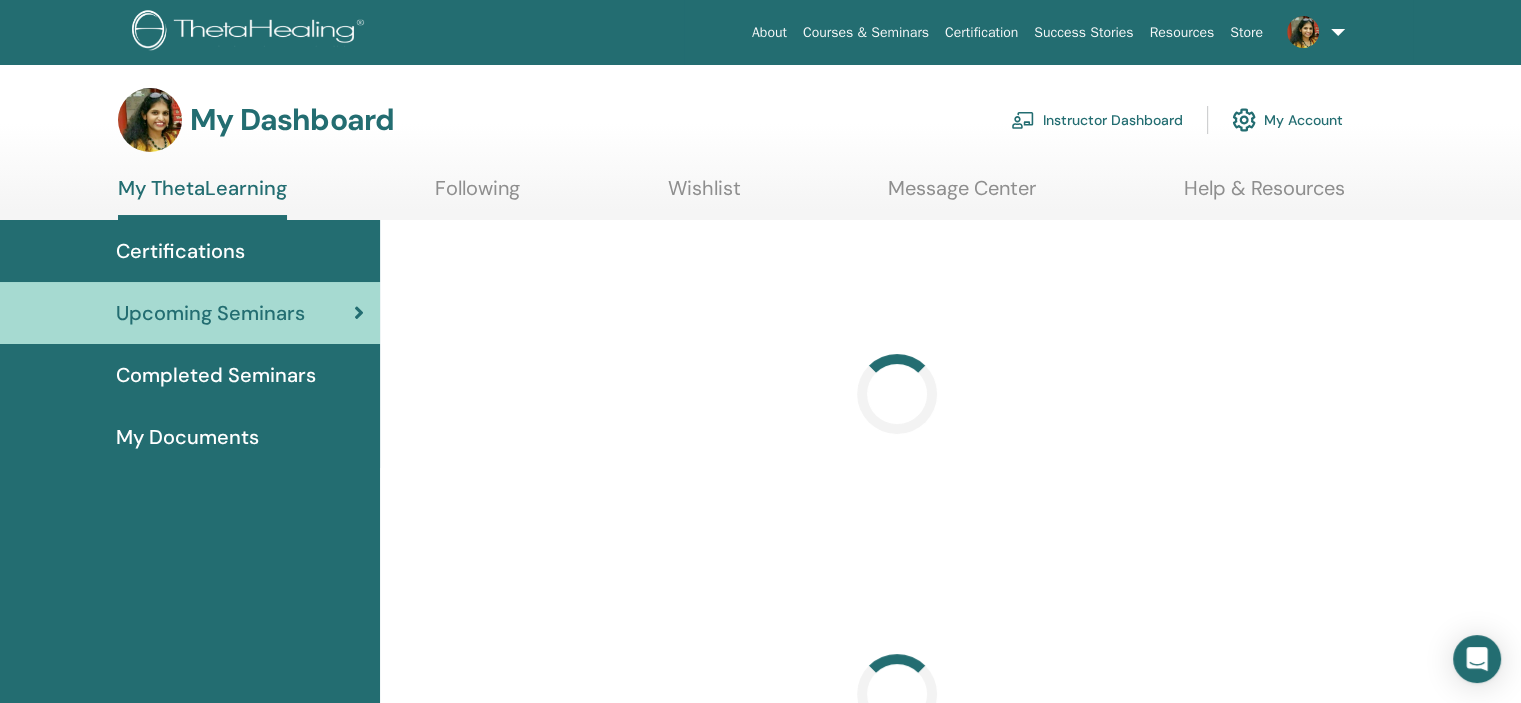 click on "Instructor Dashboard" at bounding box center (1097, 120) 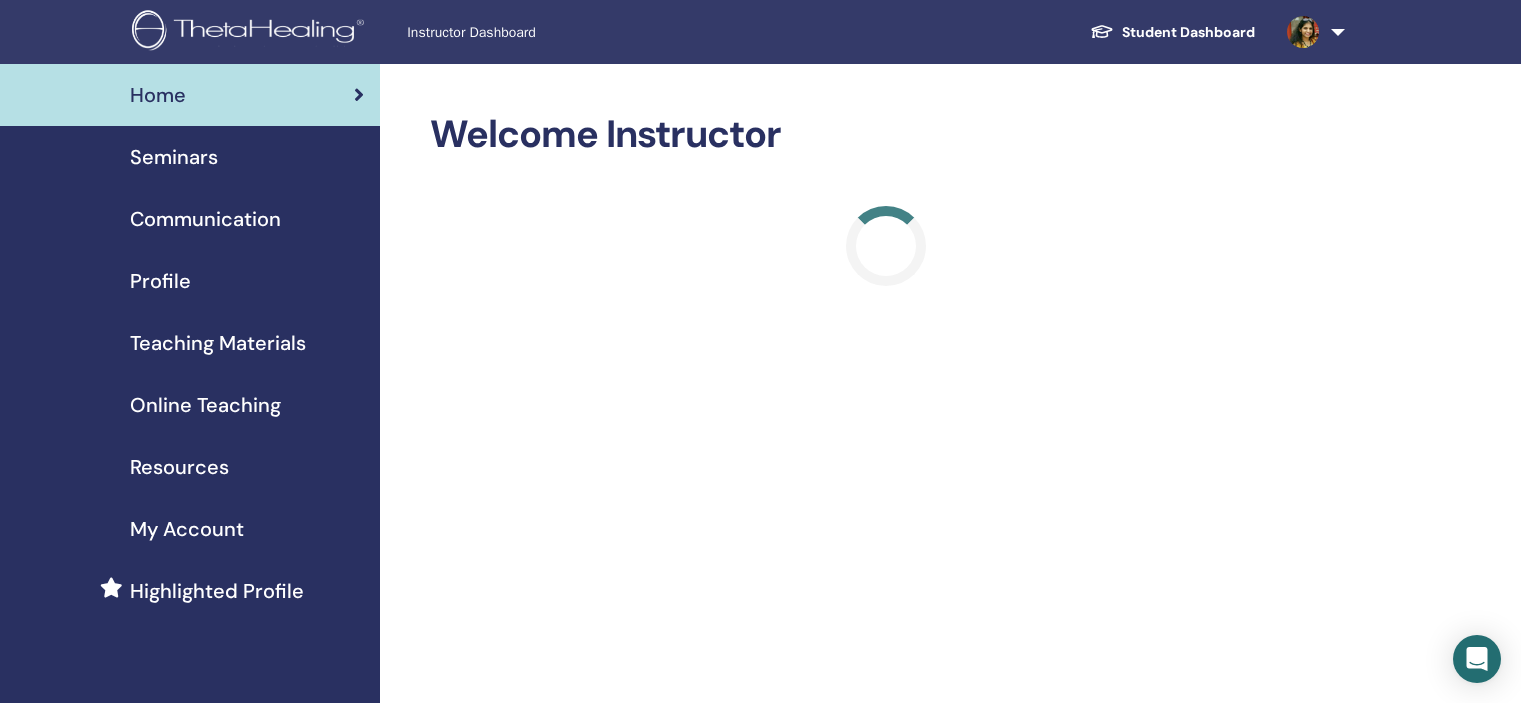 scroll, scrollTop: 0, scrollLeft: 0, axis: both 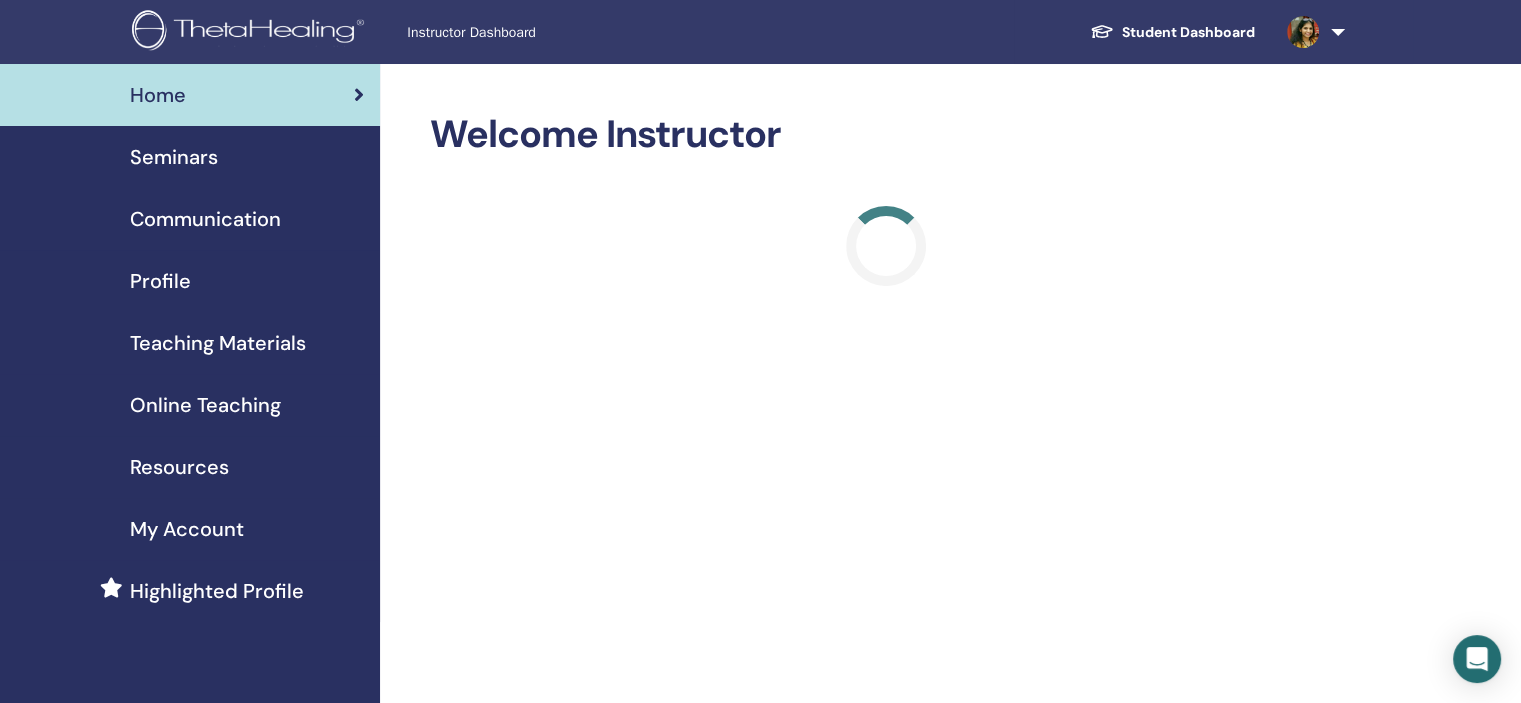 click on "Seminars" at bounding box center (174, 157) 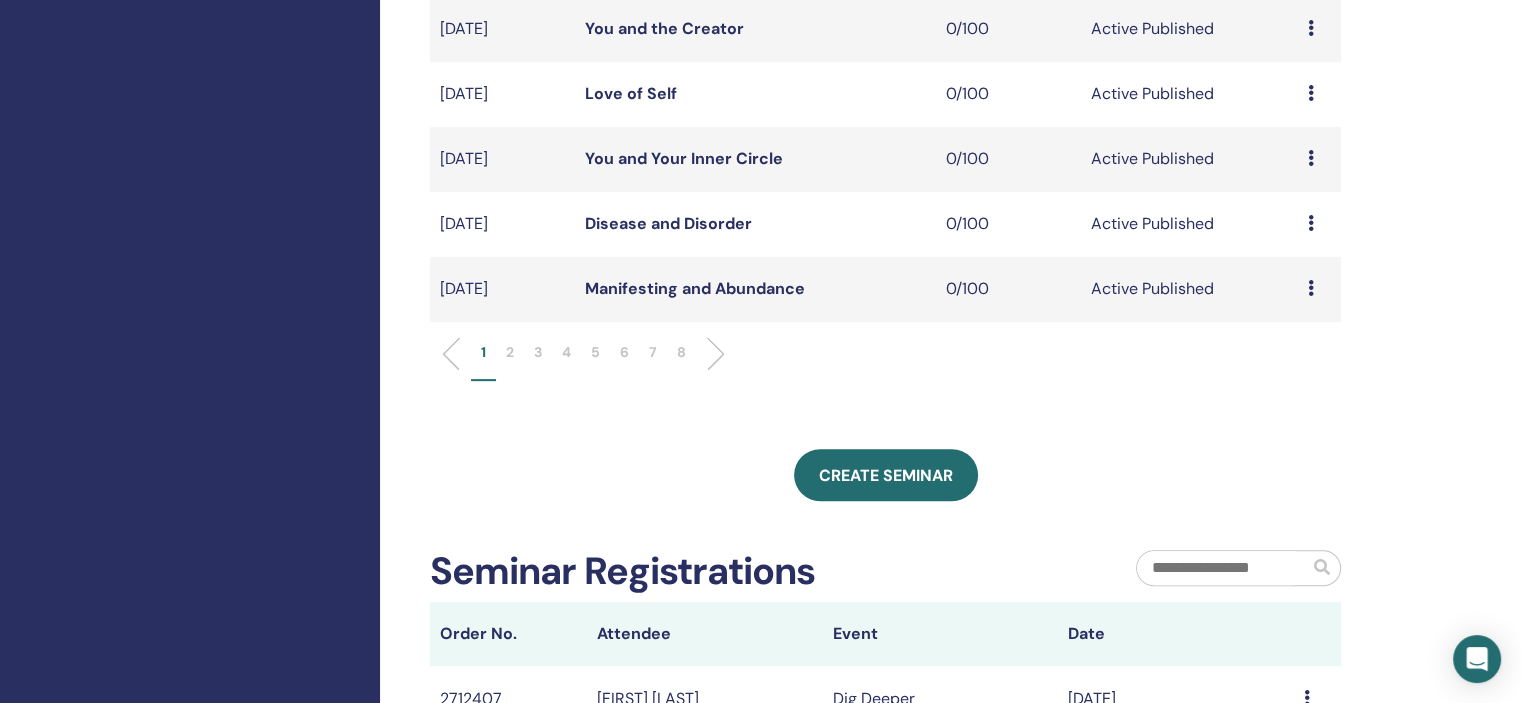 scroll, scrollTop: 700, scrollLeft: 0, axis: vertical 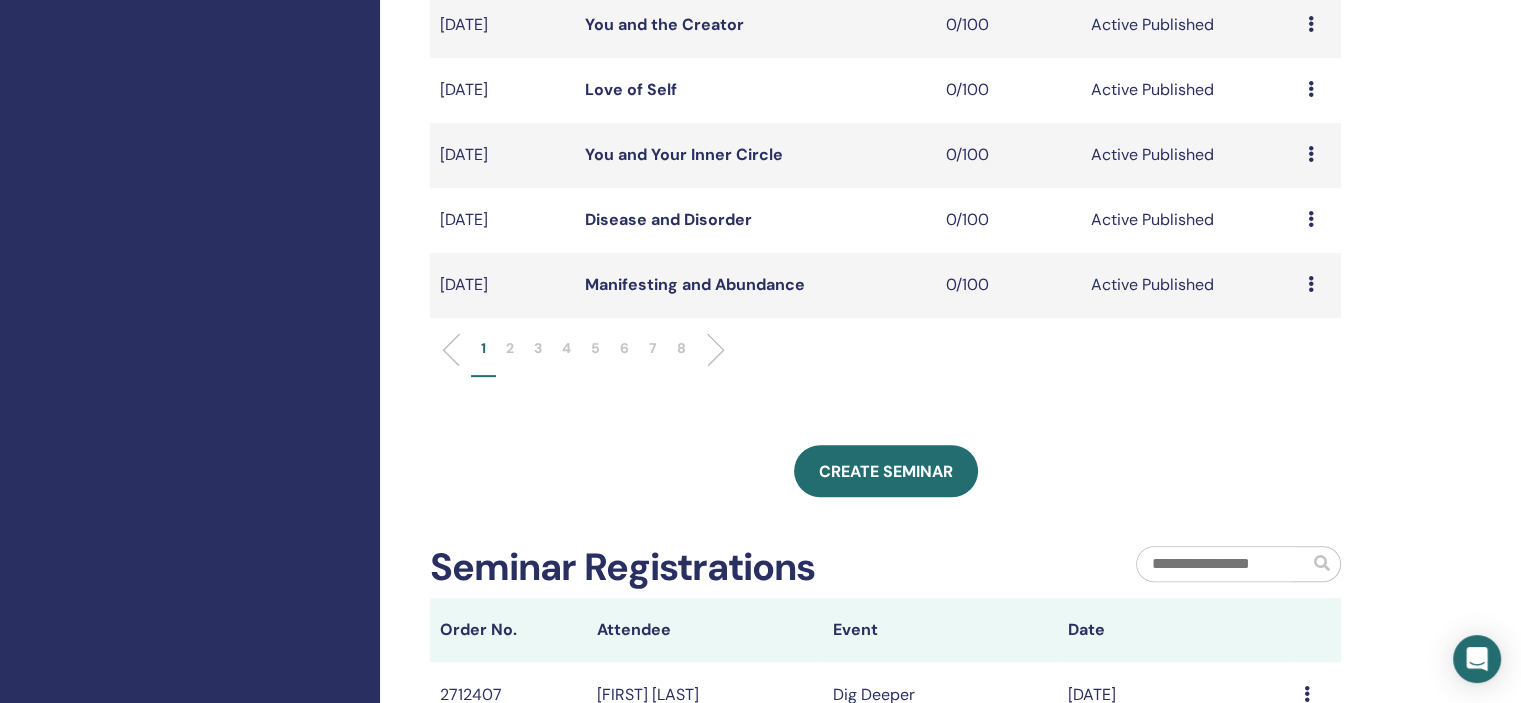 click on "6" at bounding box center (624, 348) 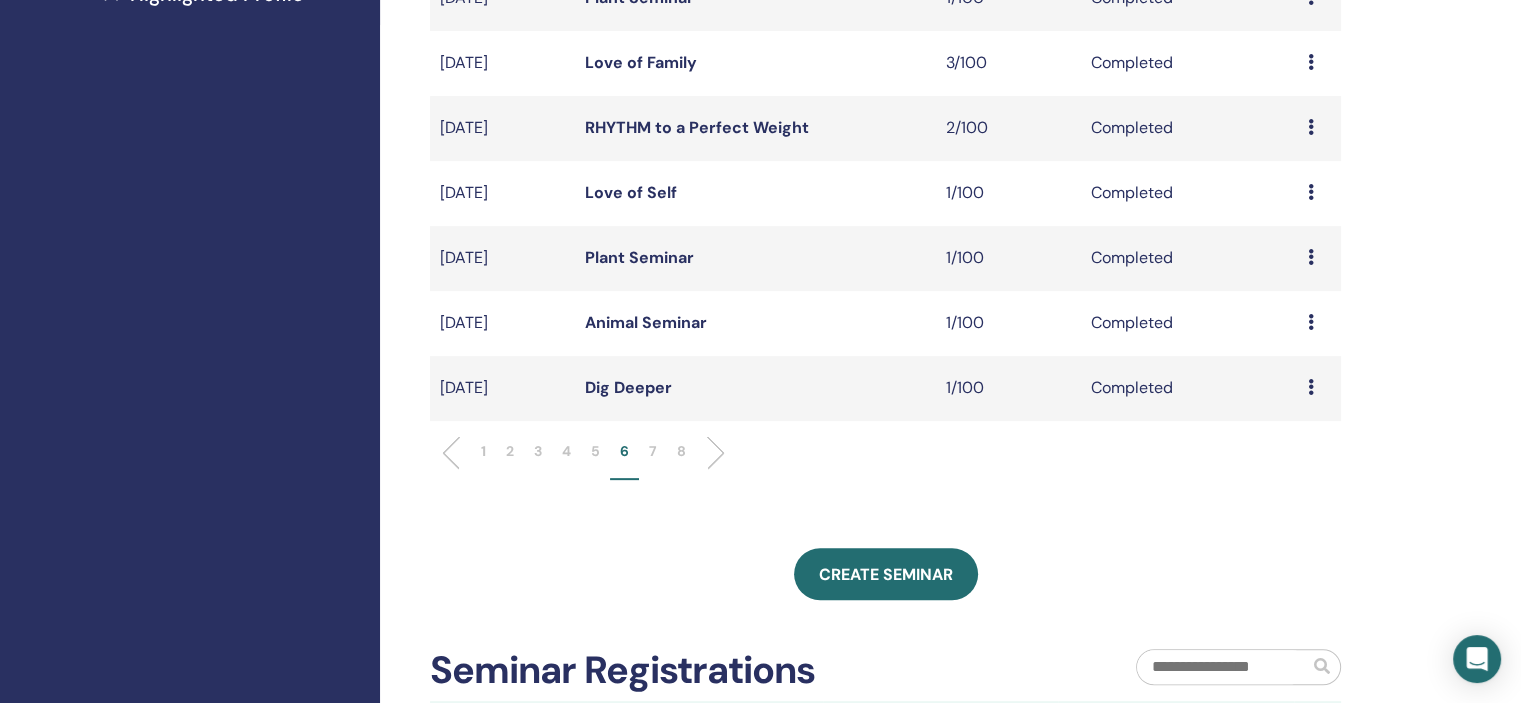 scroll, scrollTop: 600, scrollLeft: 0, axis: vertical 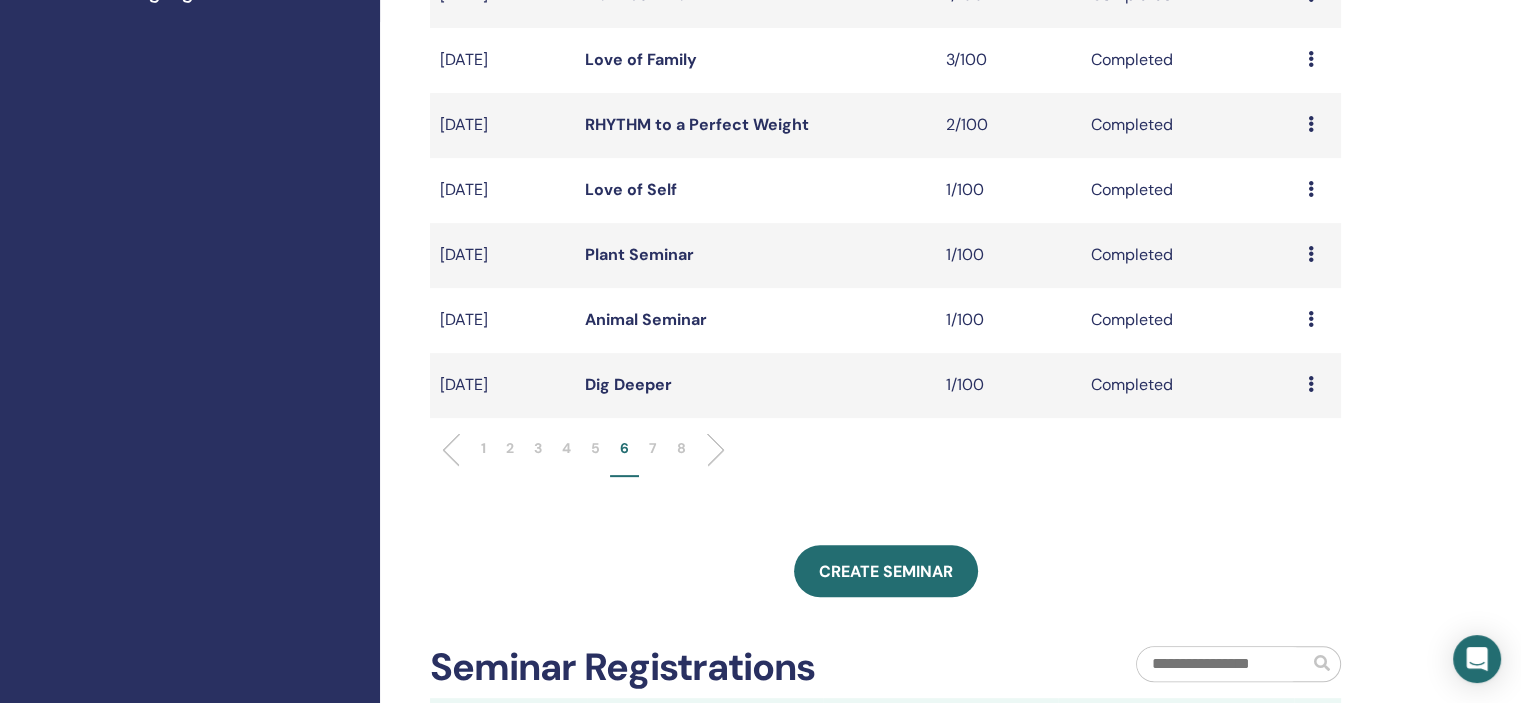 click on "5" at bounding box center (595, 448) 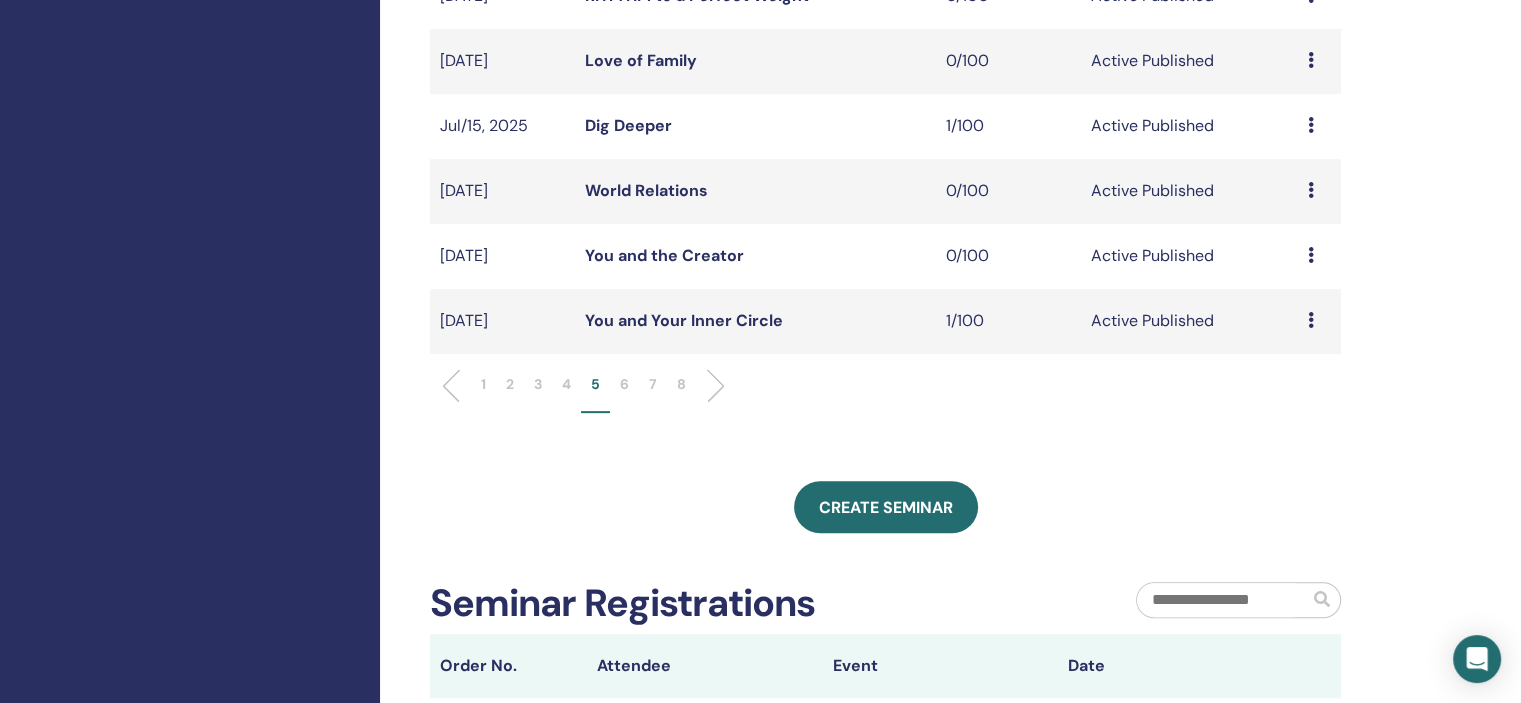 scroll, scrollTop: 700, scrollLeft: 0, axis: vertical 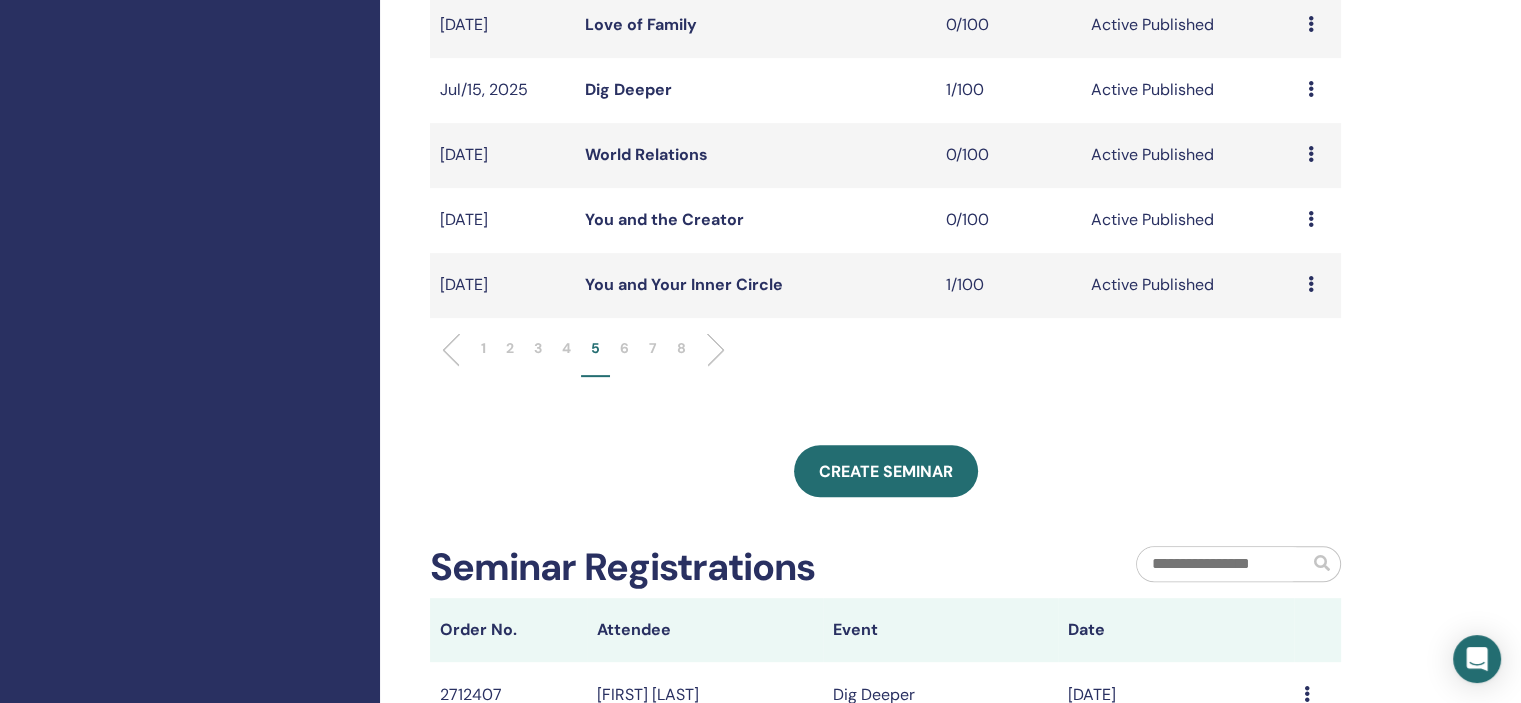 click on "4" at bounding box center (566, 348) 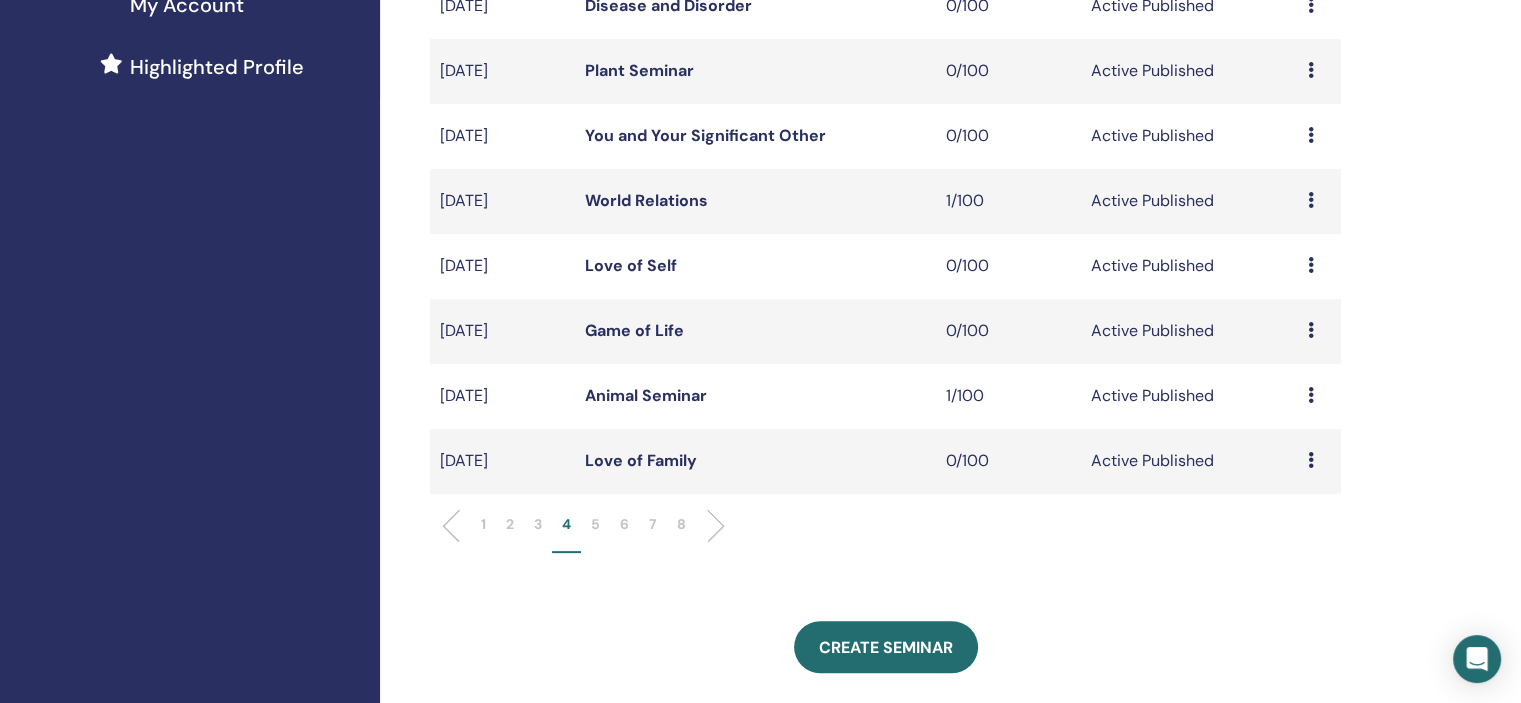 scroll, scrollTop: 500, scrollLeft: 0, axis: vertical 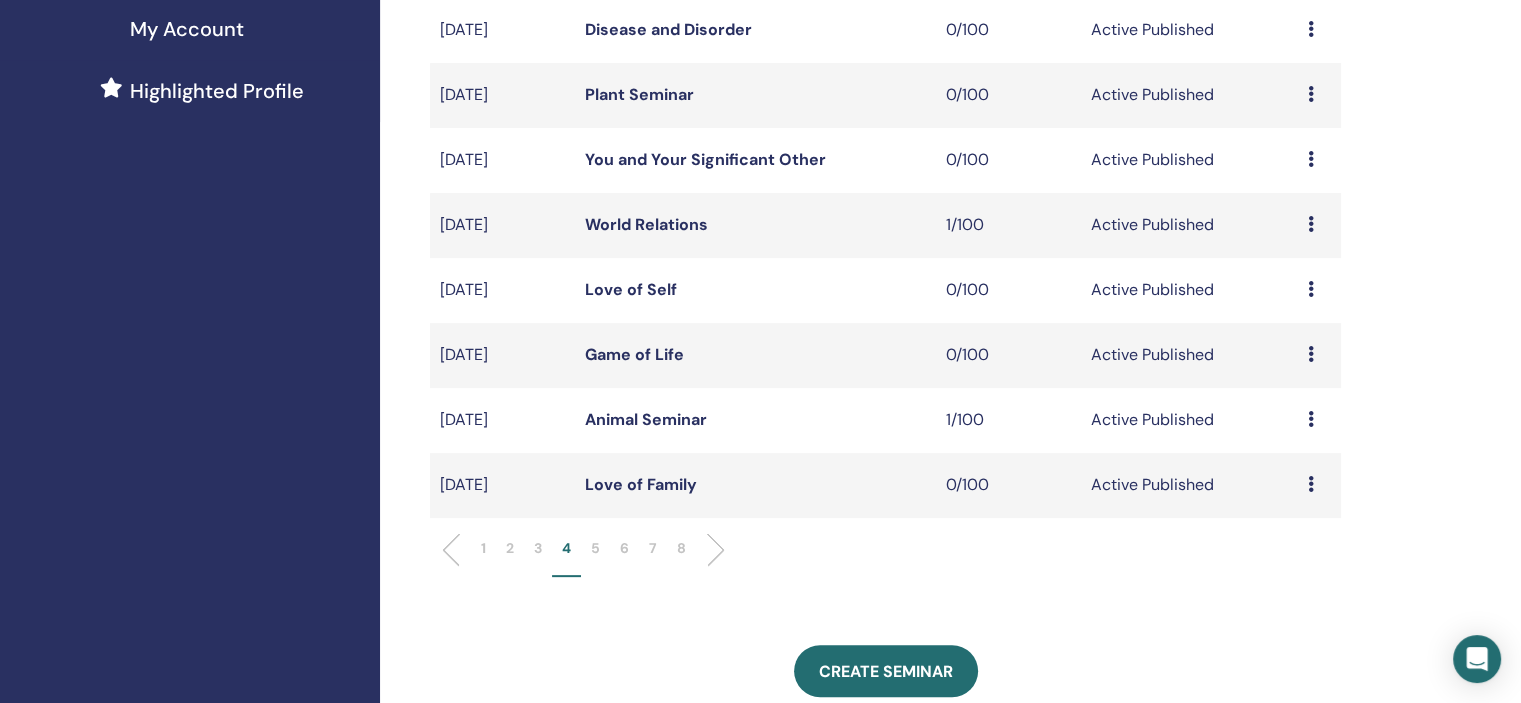 click at bounding box center [1311, 354] 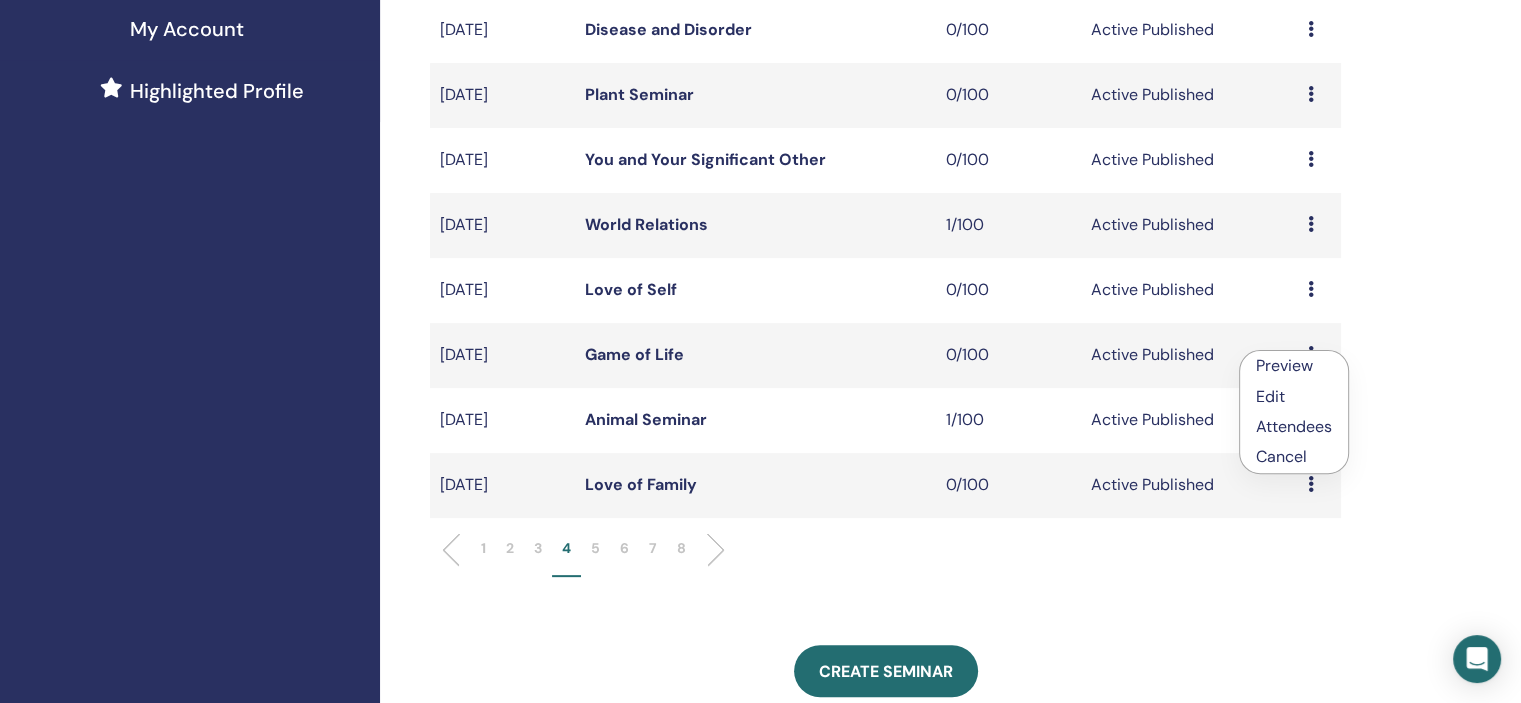click on "Edit" at bounding box center [1270, 396] 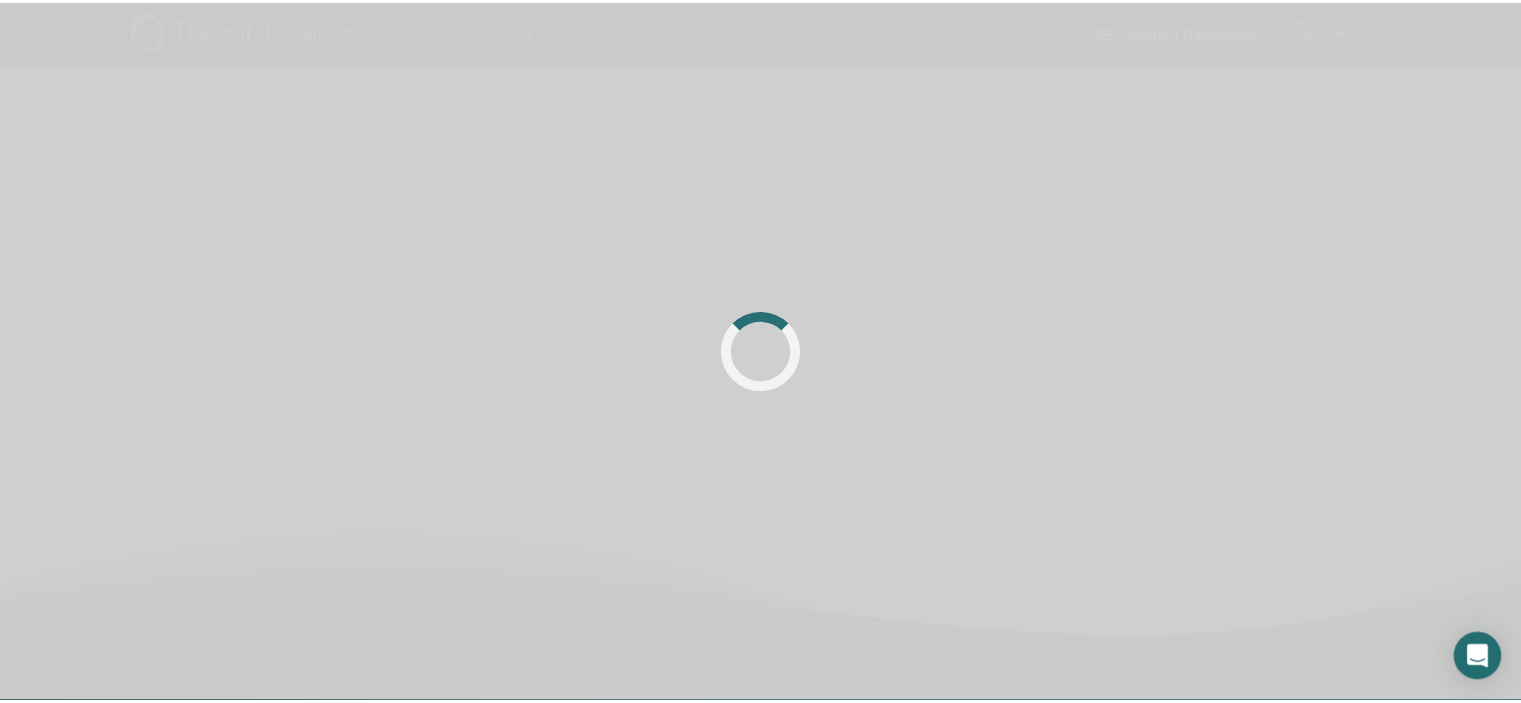 scroll, scrollTop: 0, scrollLeft: 0, axis: both 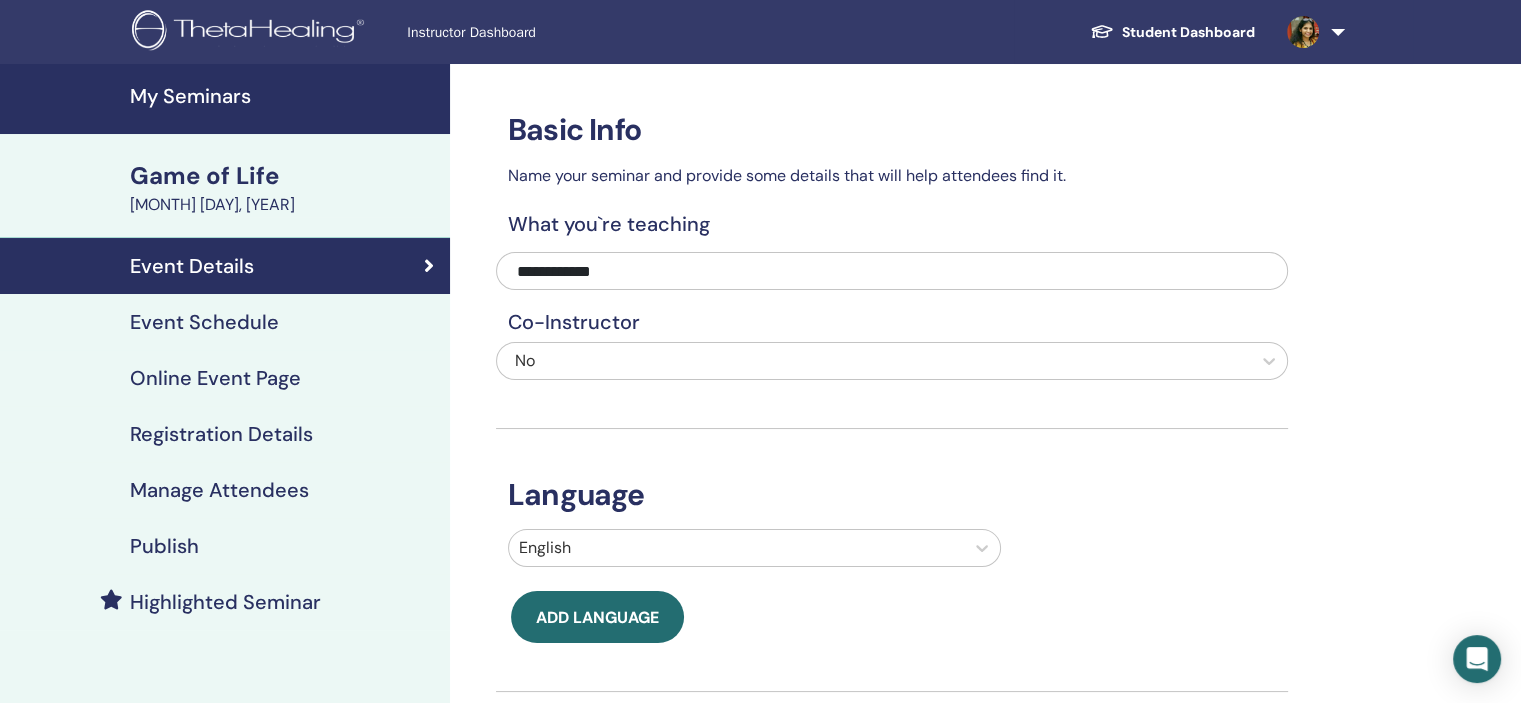 click on "Event Schedule" at bounding box center [225, 322] 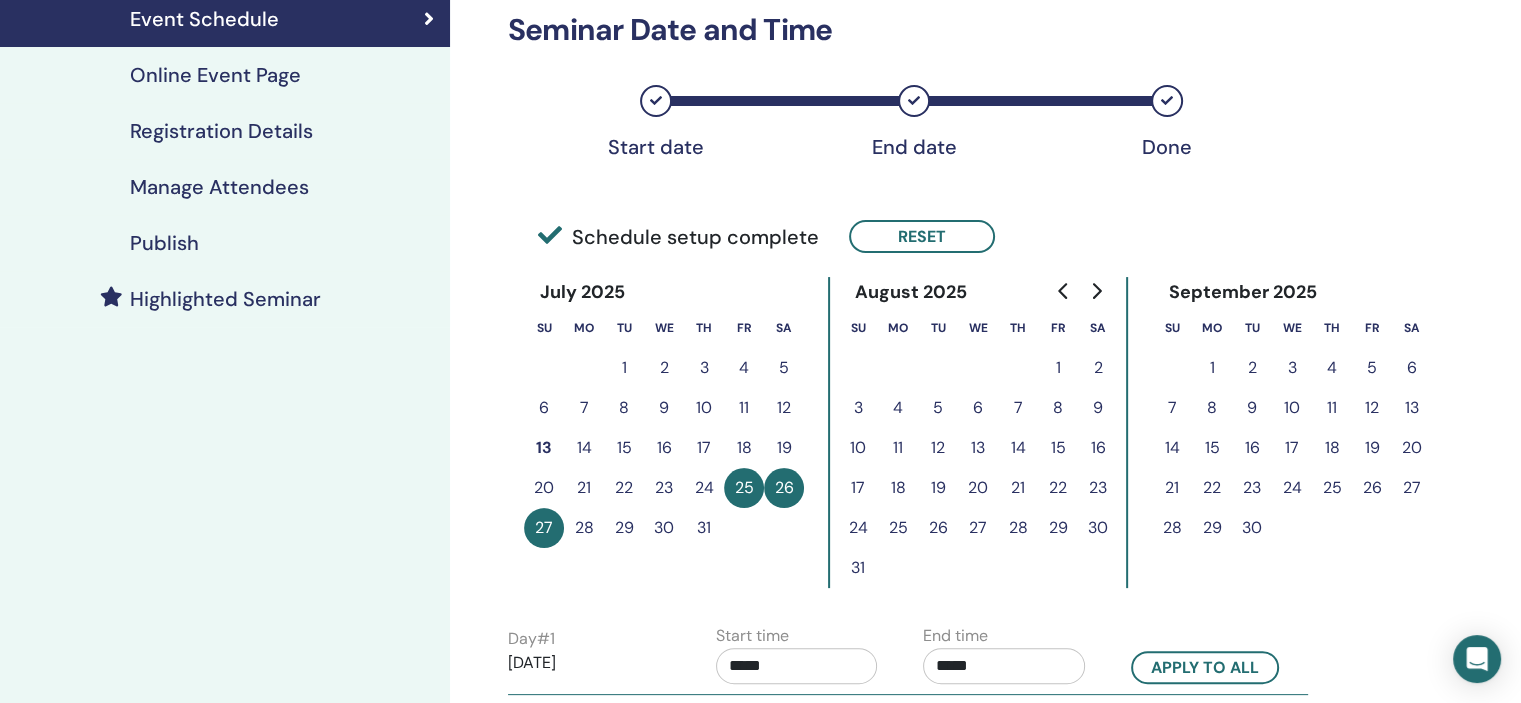 scroll, scrollTop: 300, scrollLeft: 0, axis: vertical 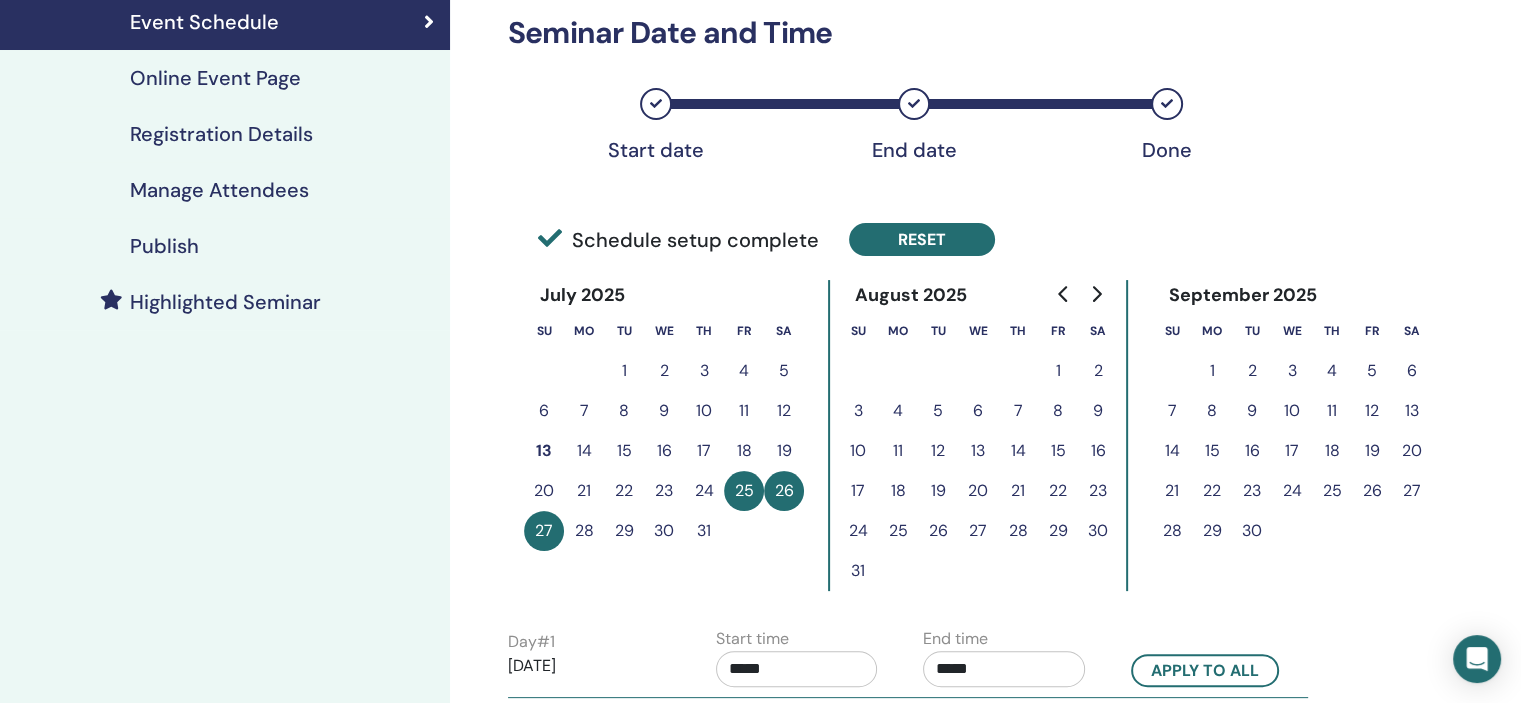 click on "Reset" at bounding box center [922, 239] 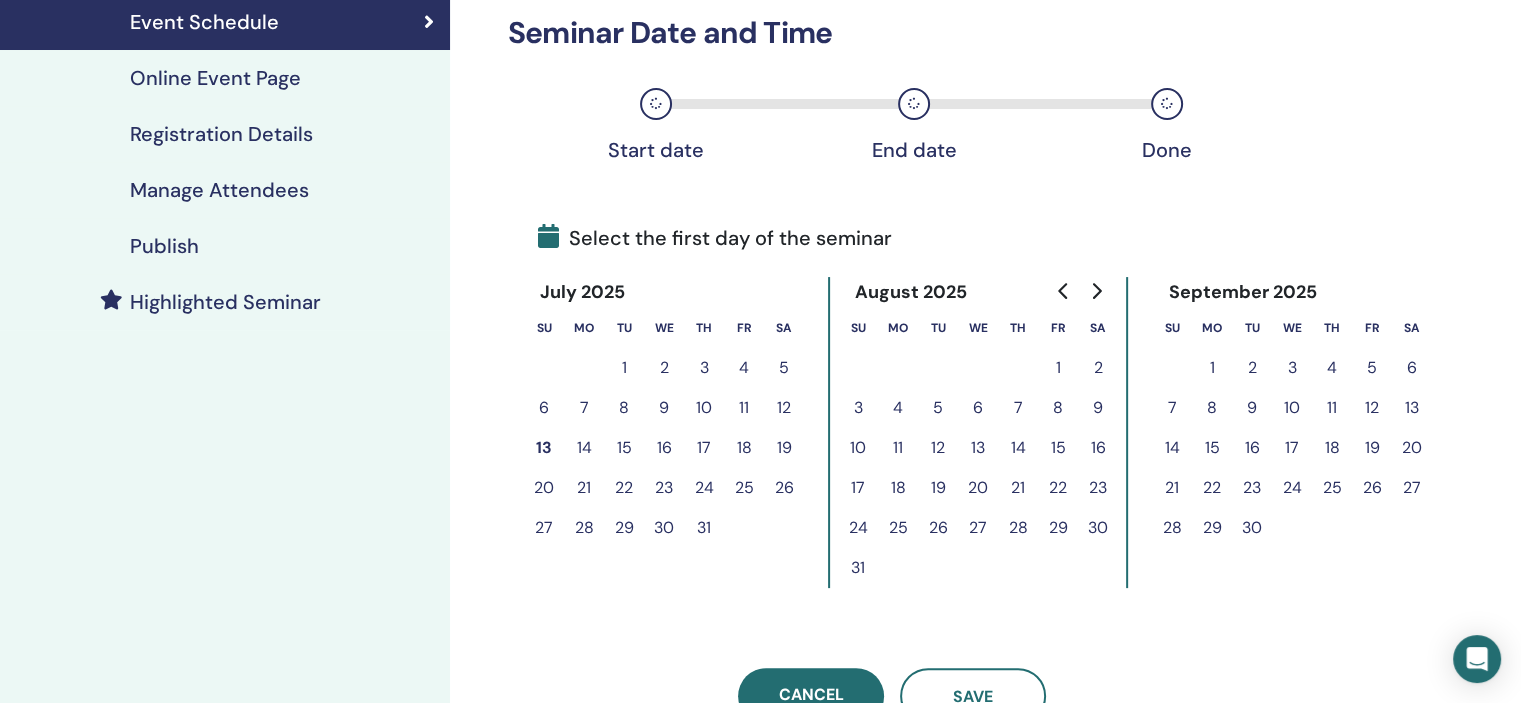 drag, startPoint x: 744, startPoint y: 446, endPoint x: 785, endPoint y: 446, distance: 41 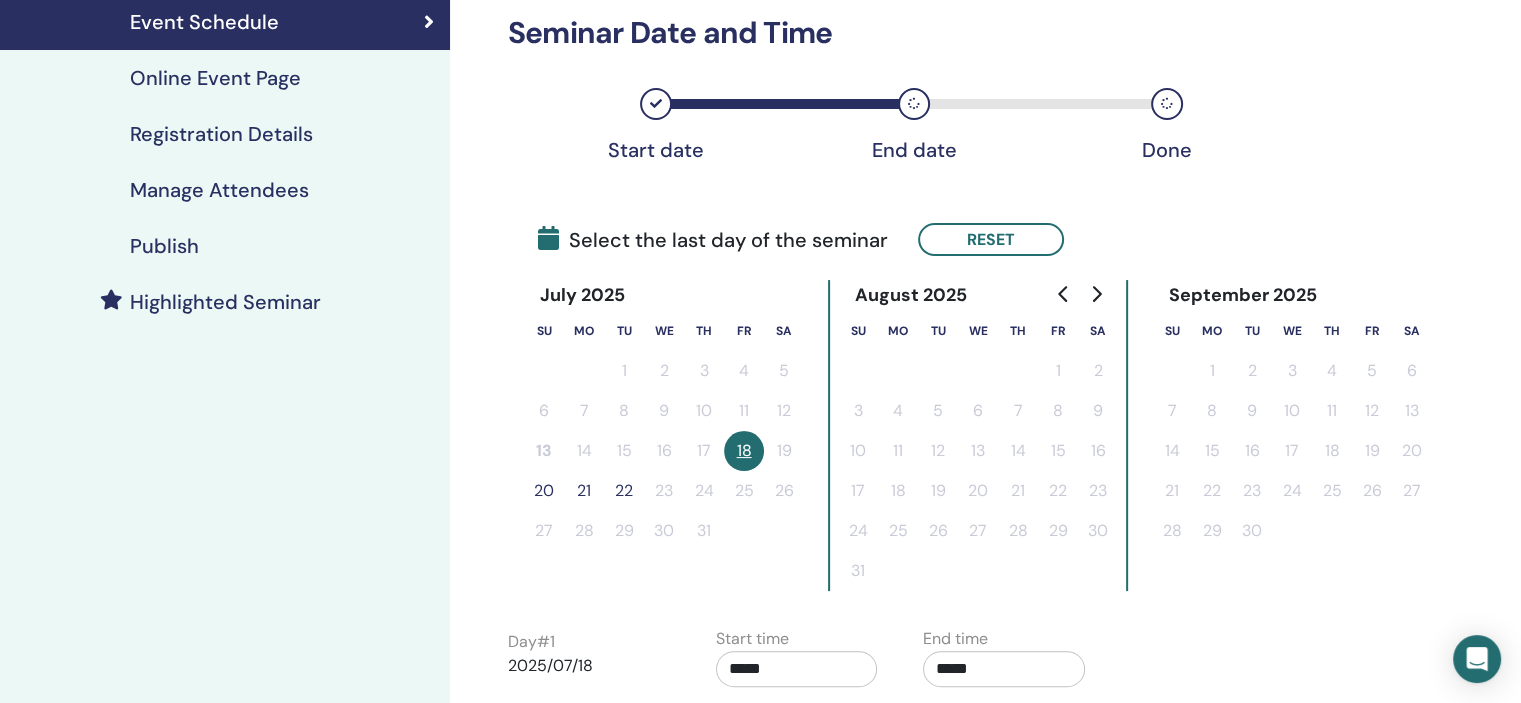 click on "20" at bounding box center (544, 491) 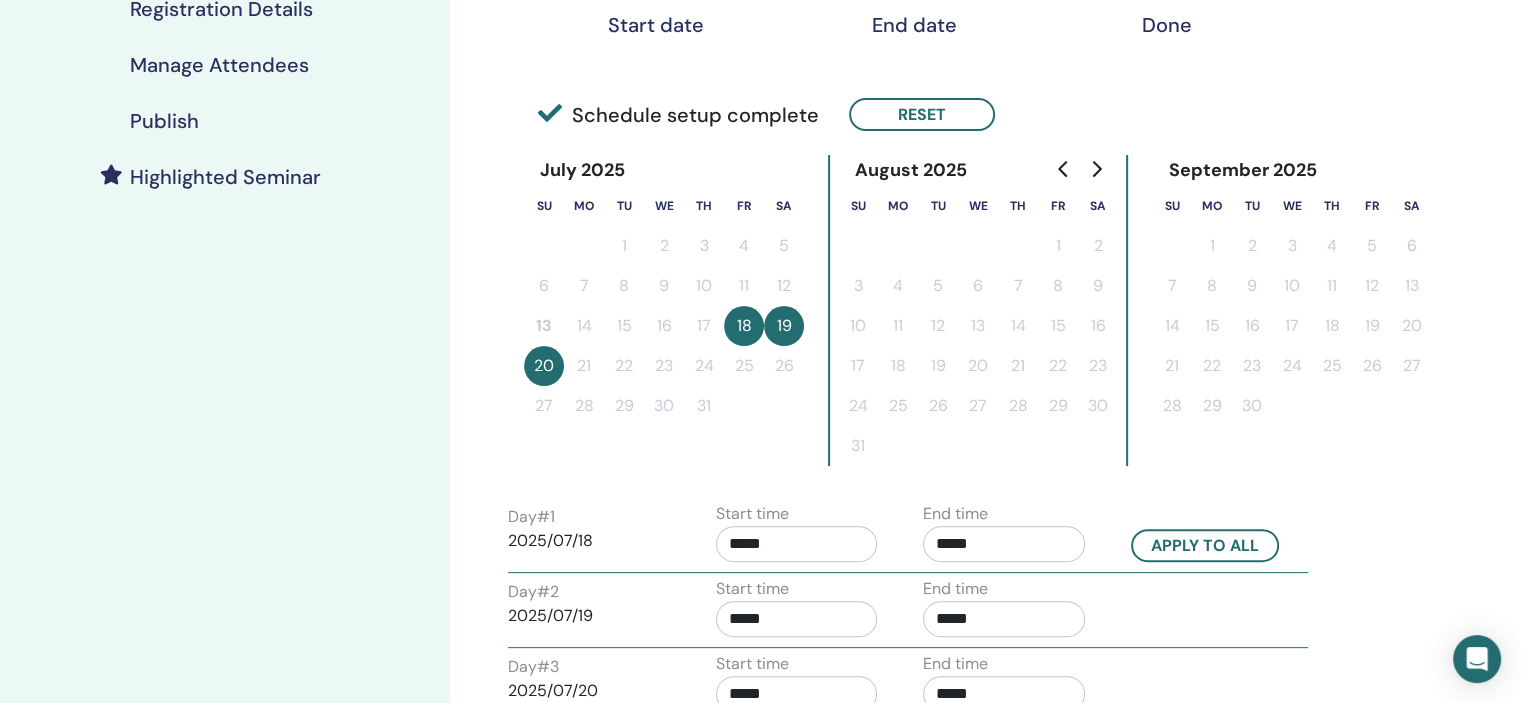 scroll, scrollTop: 600, scrollLeft: 0, axis: vertical 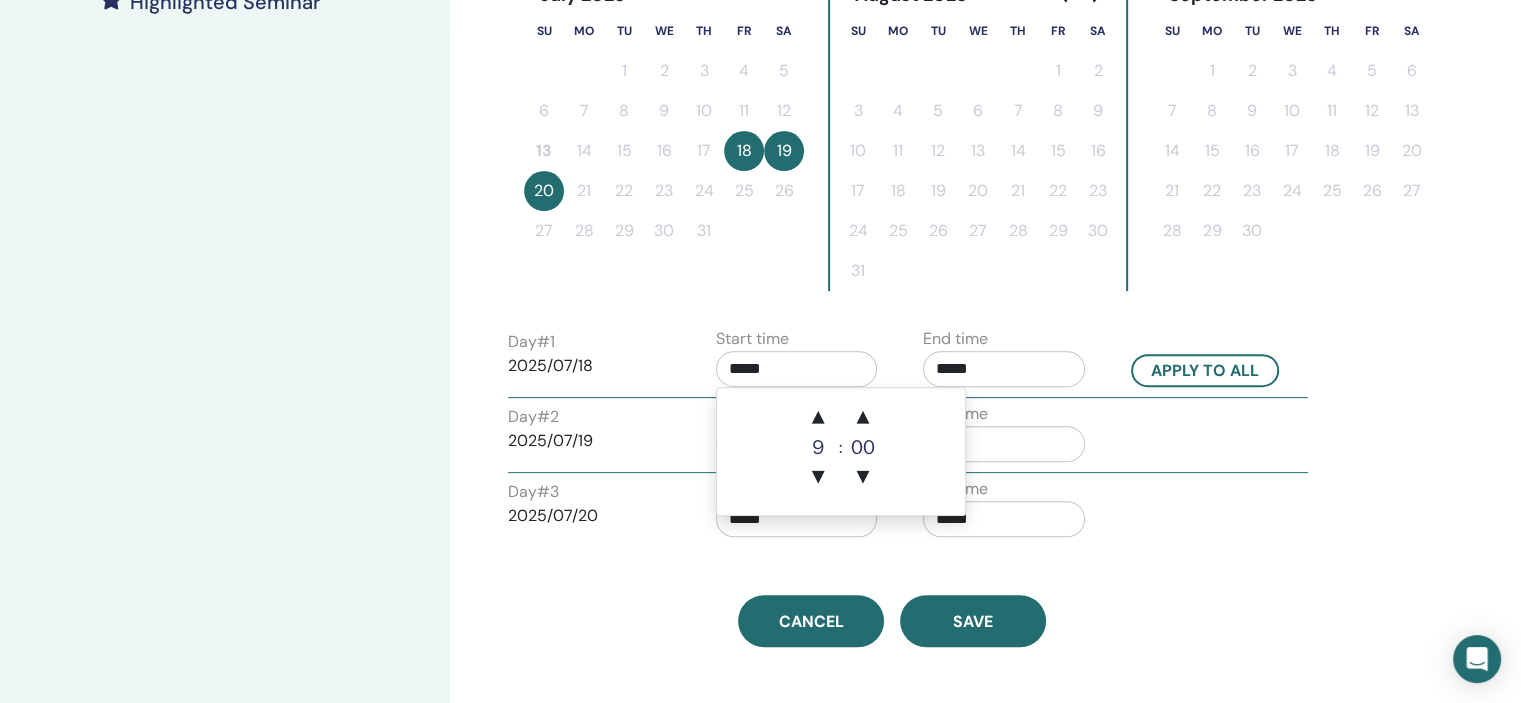 click on "*****" at bounding box center [797, 369] 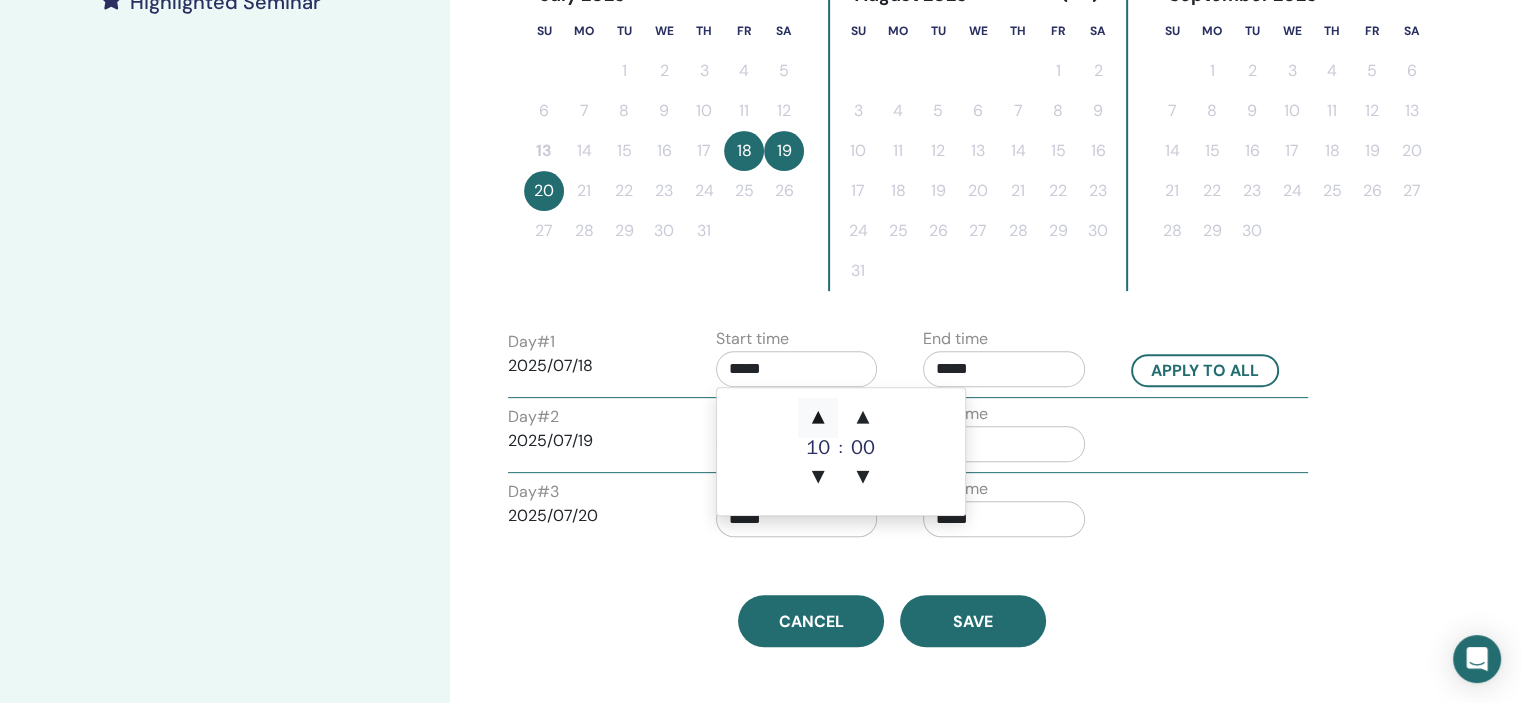 click on "▲" at bounding box center [818, 418] 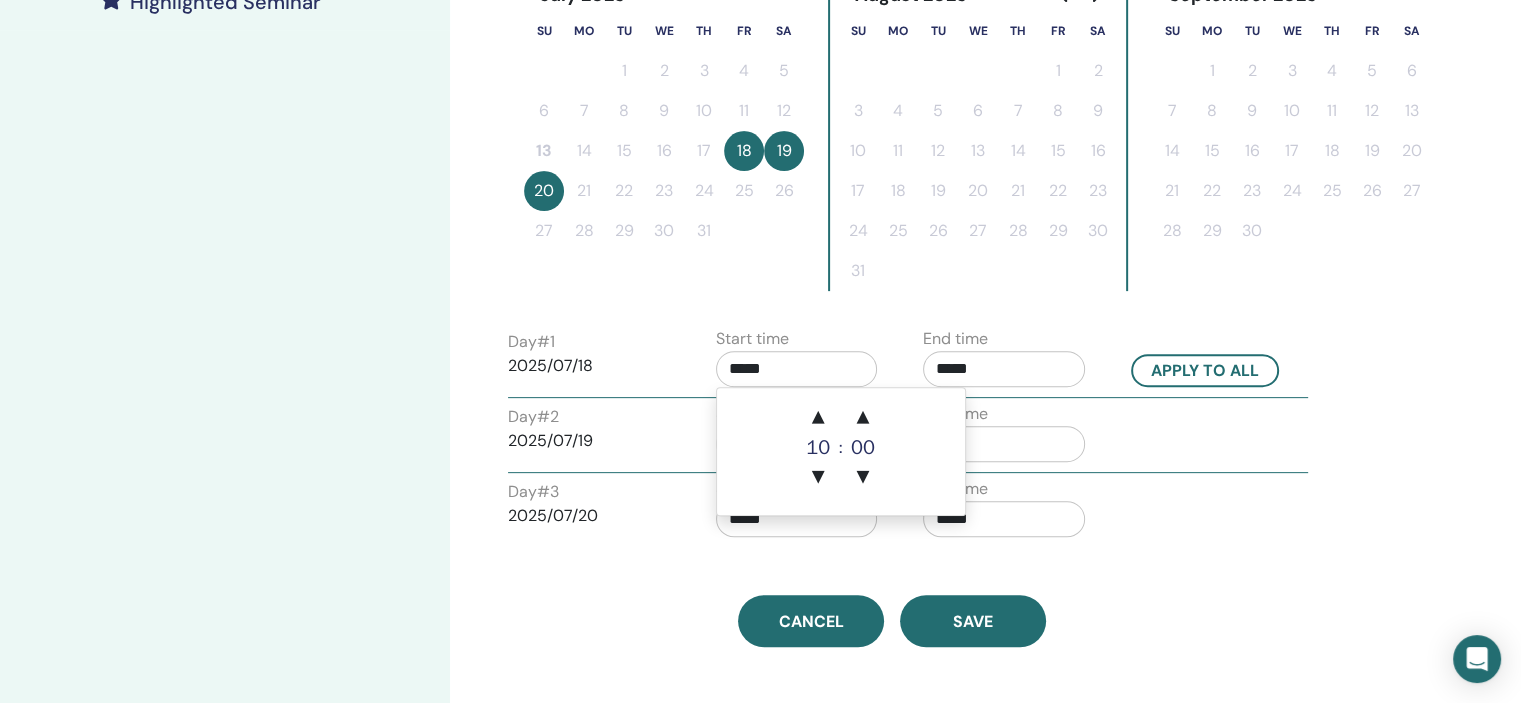 type on "*****" 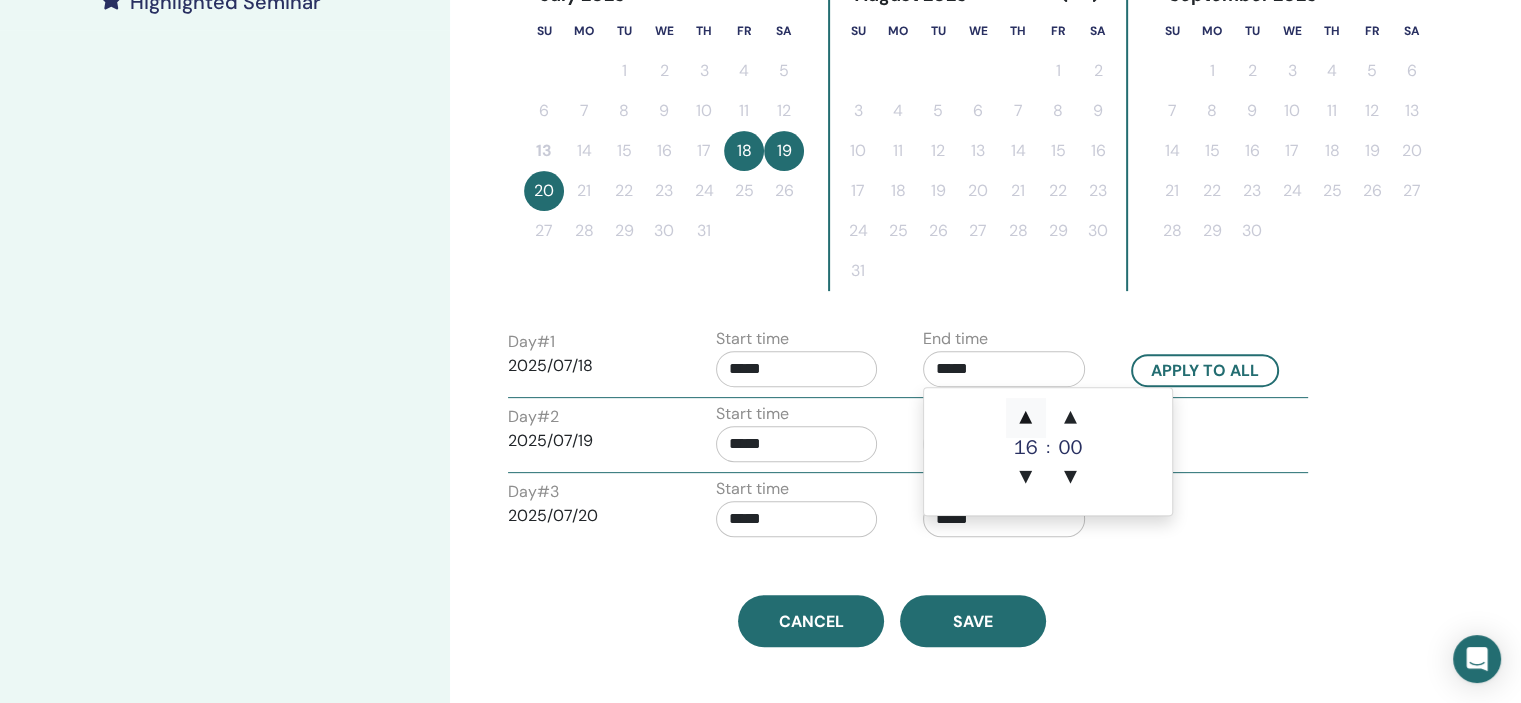 click on "▲" at bounding box center (1026, 418) 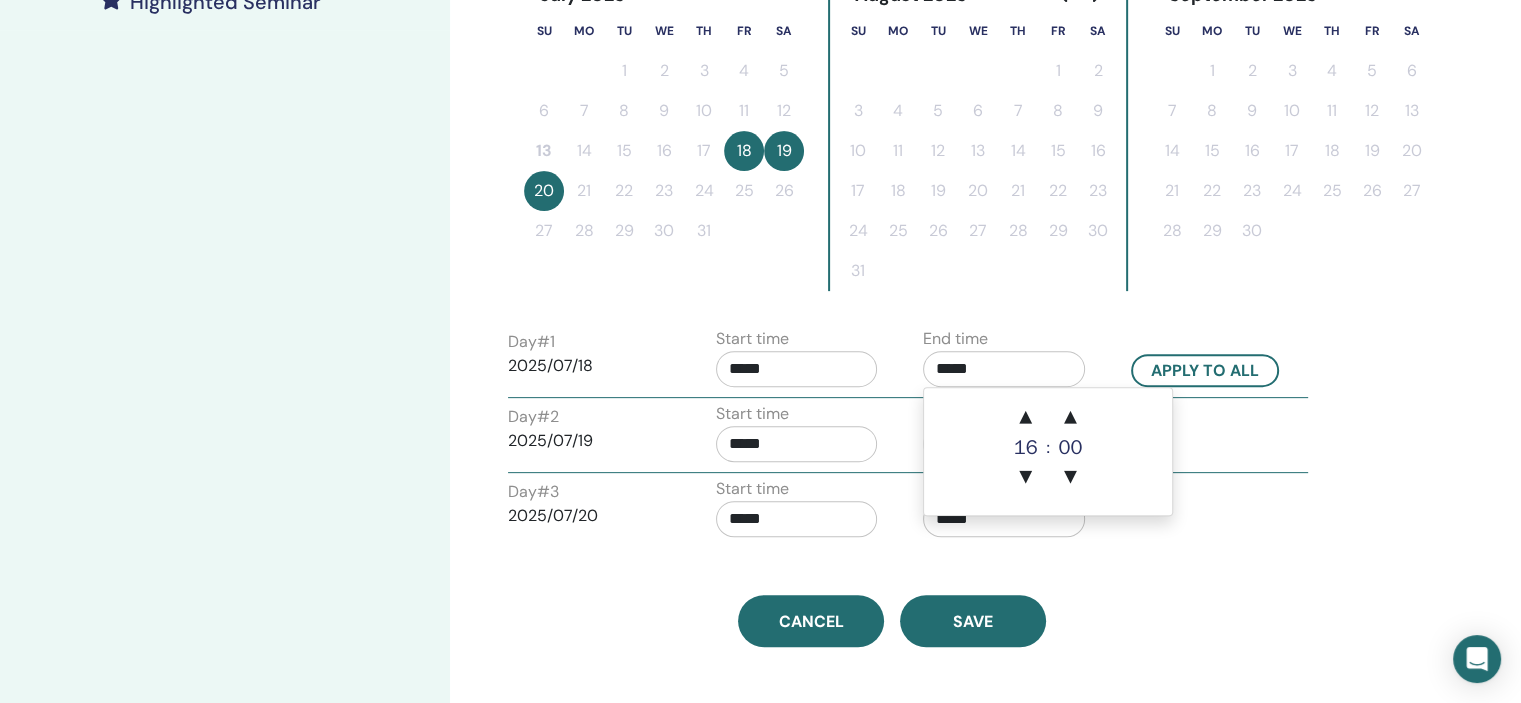 click on "*****" at bounding box center [797, 444] 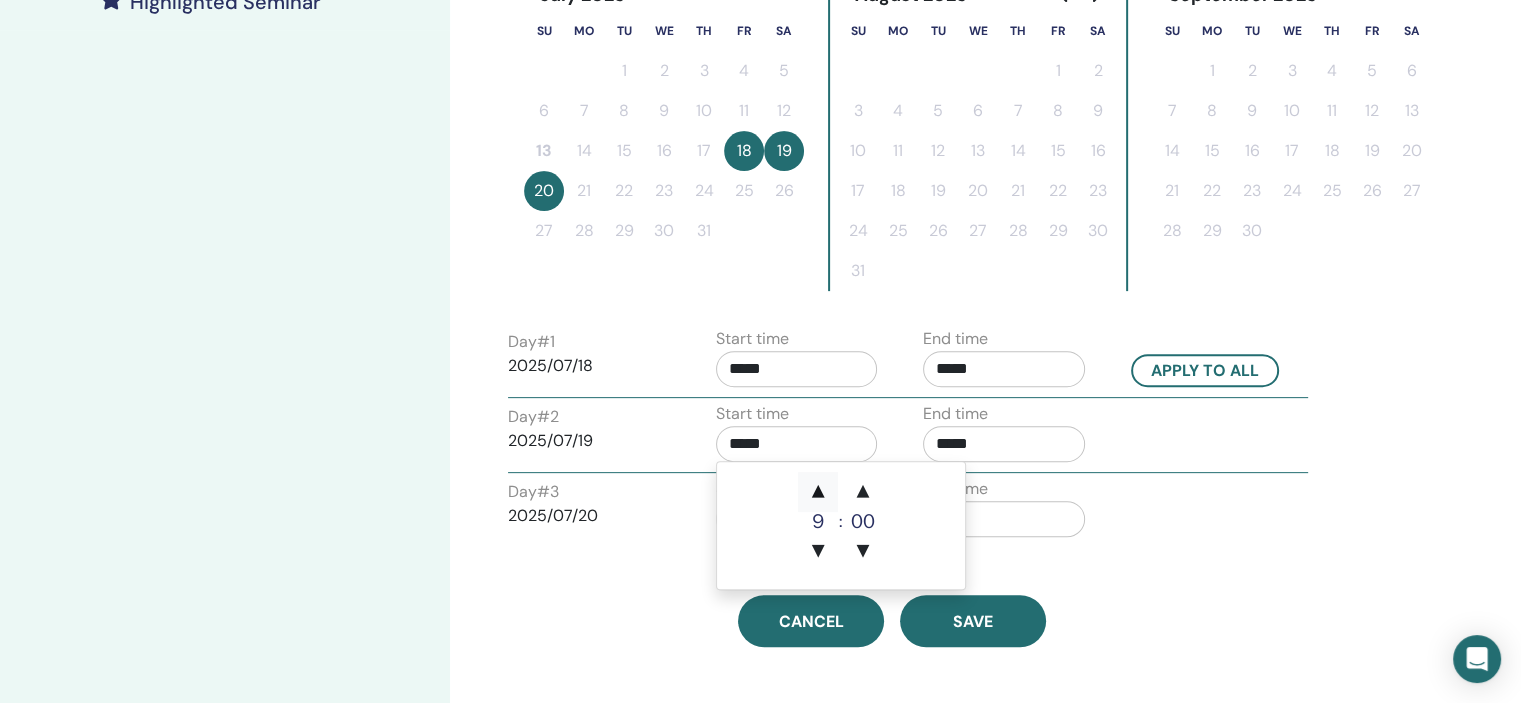 click on "▲" at bounding box center [818, 492] 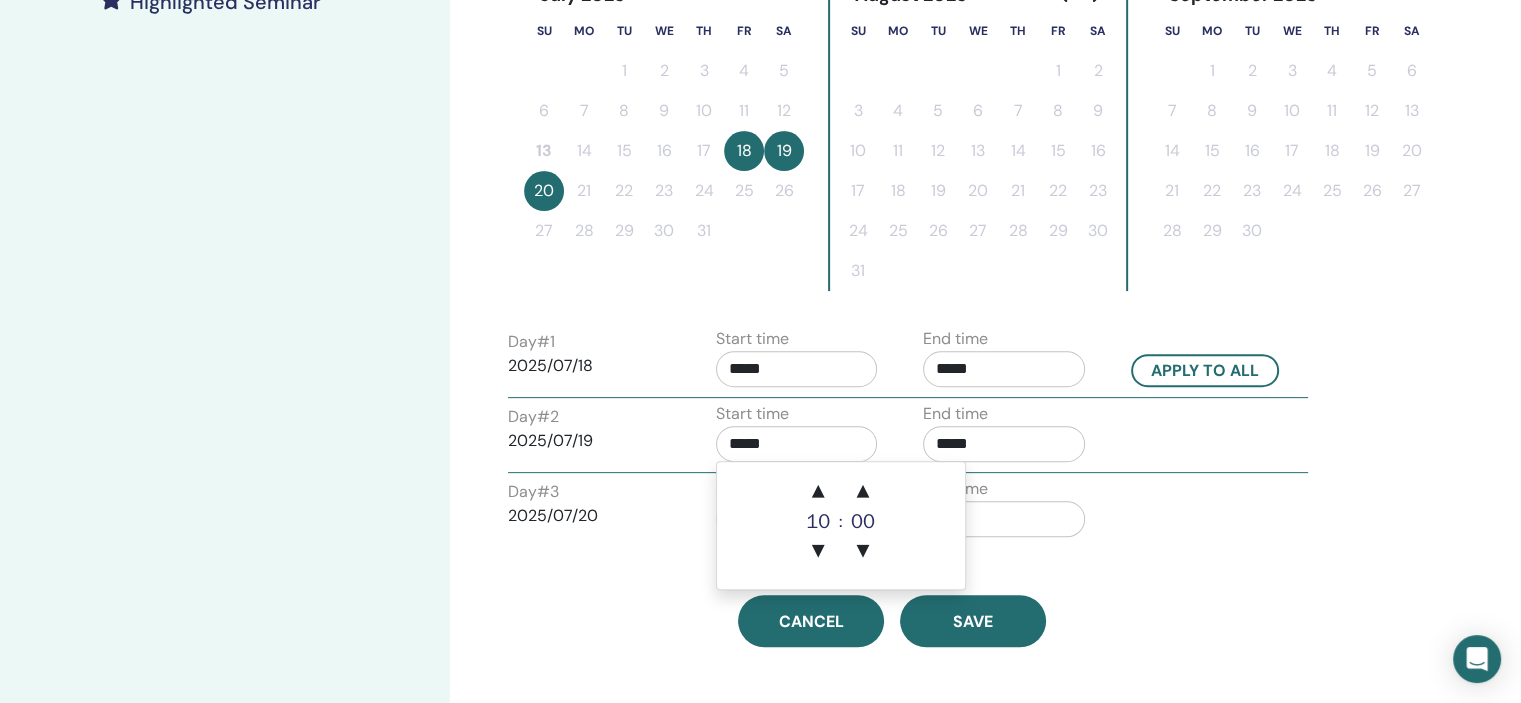 drag, startPoint x: 999, startPoint y: 442, endPoint x: 1008, endPoint y: 454, distance: 15 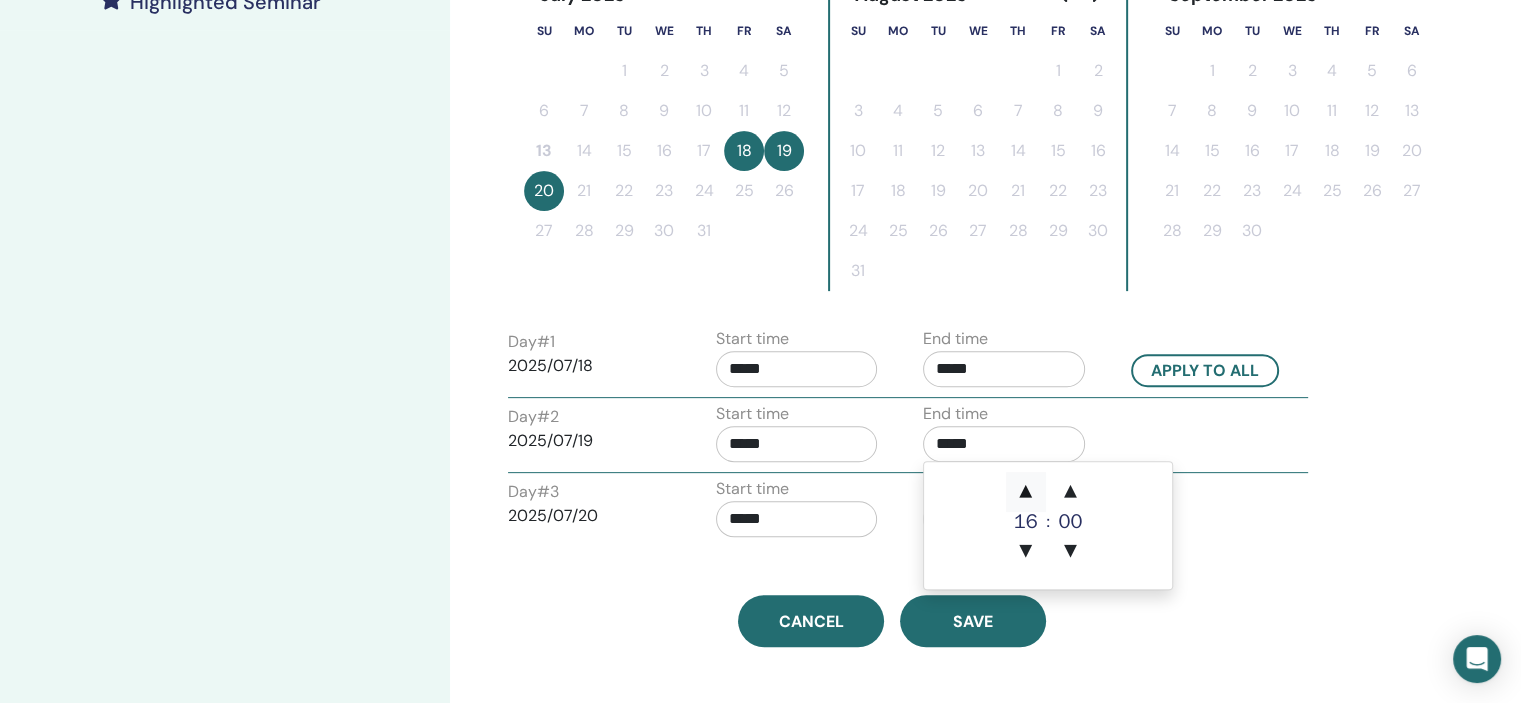 click on "▲" at bounding box center (1026, 492) 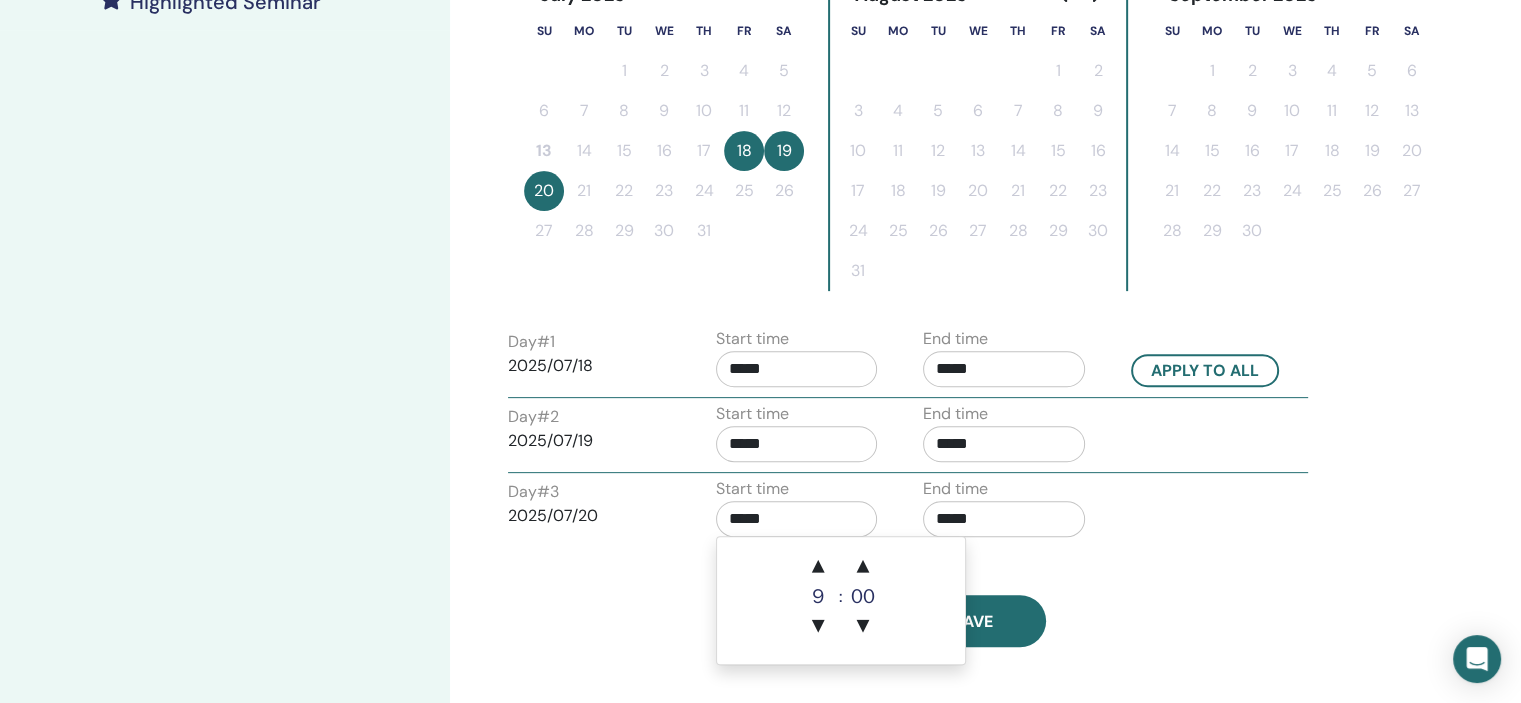 click on "*****" at bounding box center (797, 519) 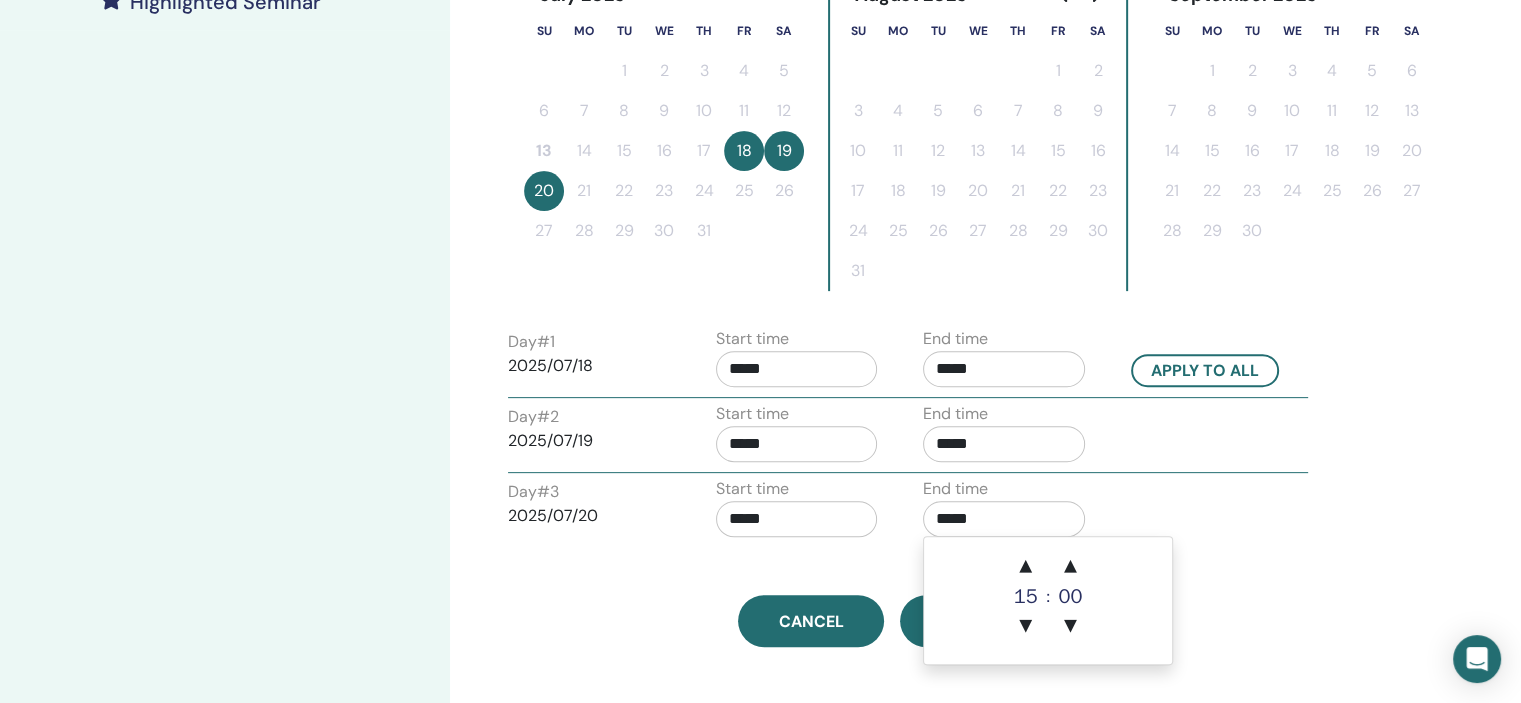 click on "*****" at bounding box center (1004, 519) 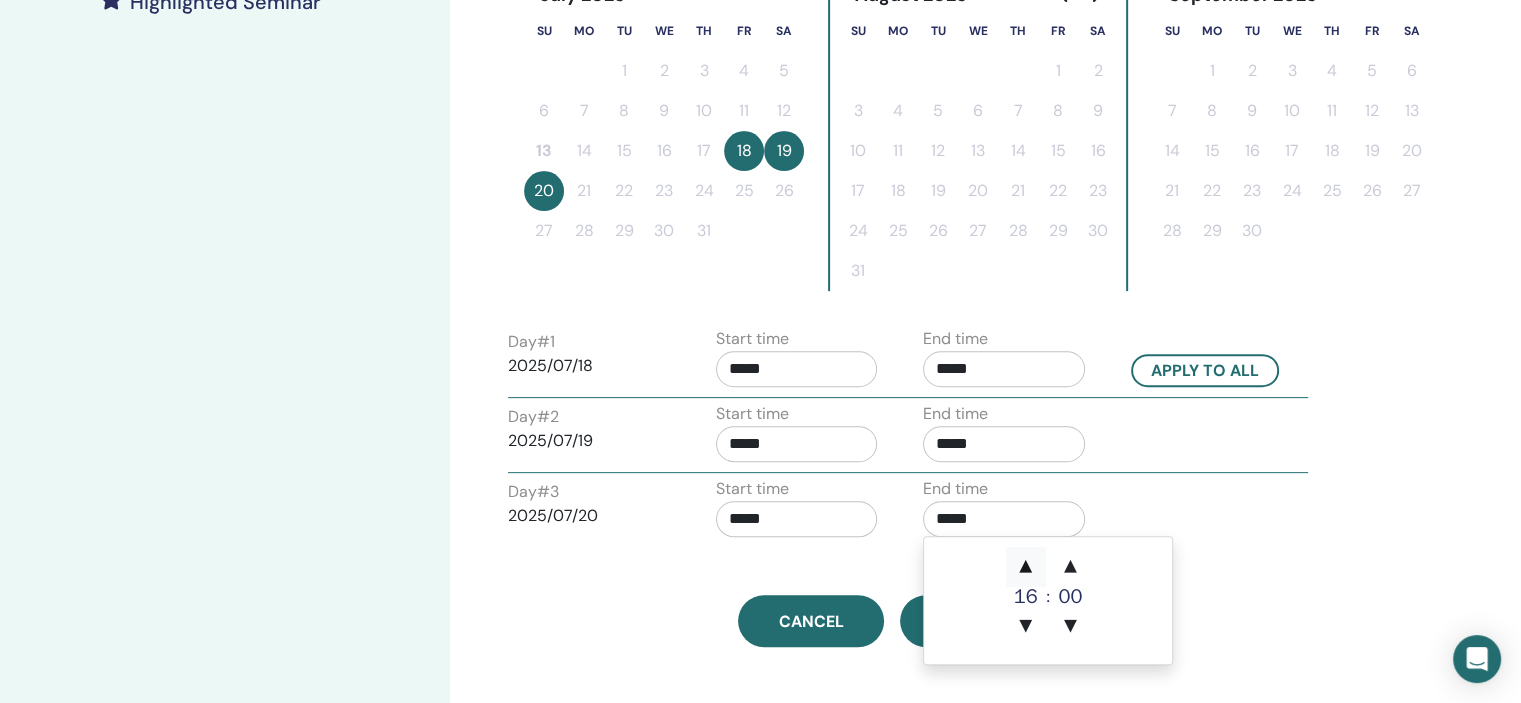 click on "▲" at bounding box center (1026, 567) 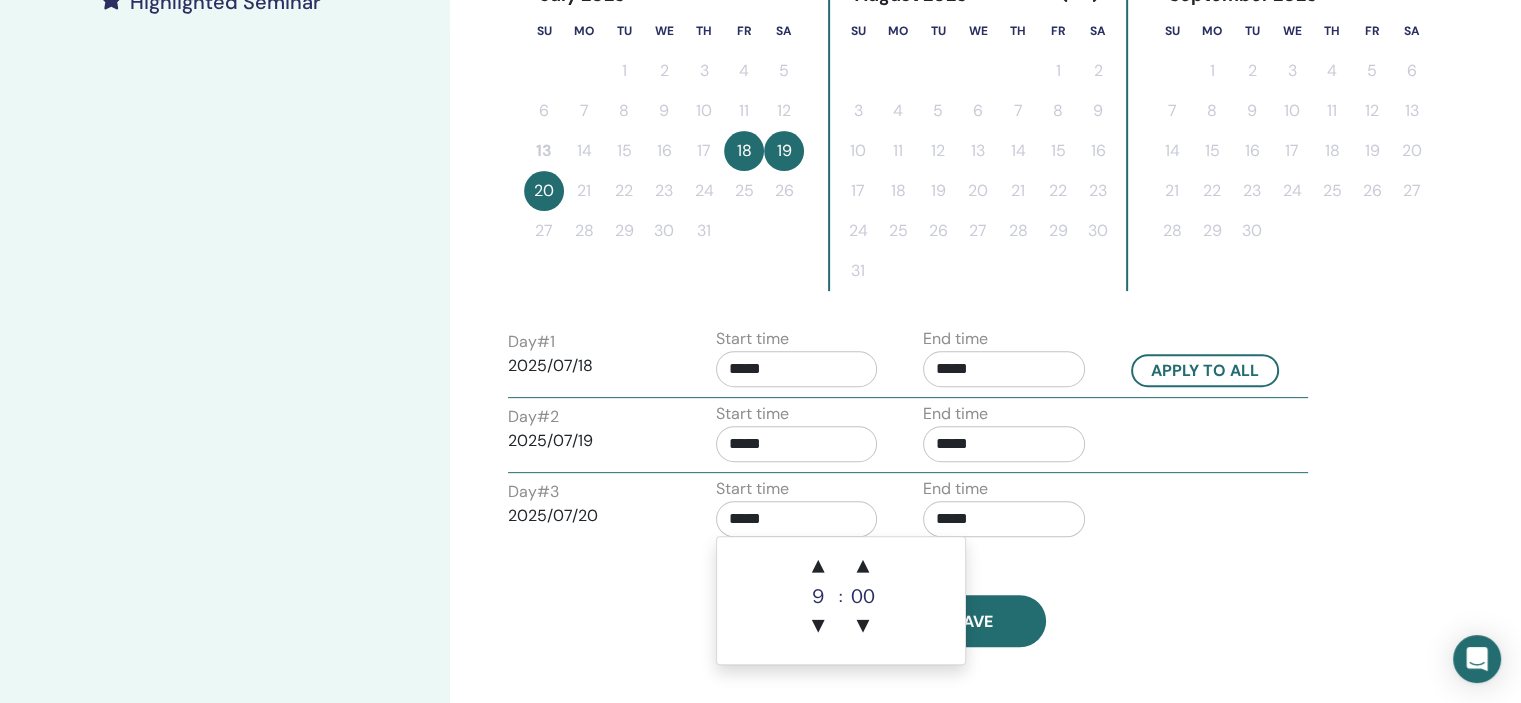 click on "*****" at bounding box center [797, 519] 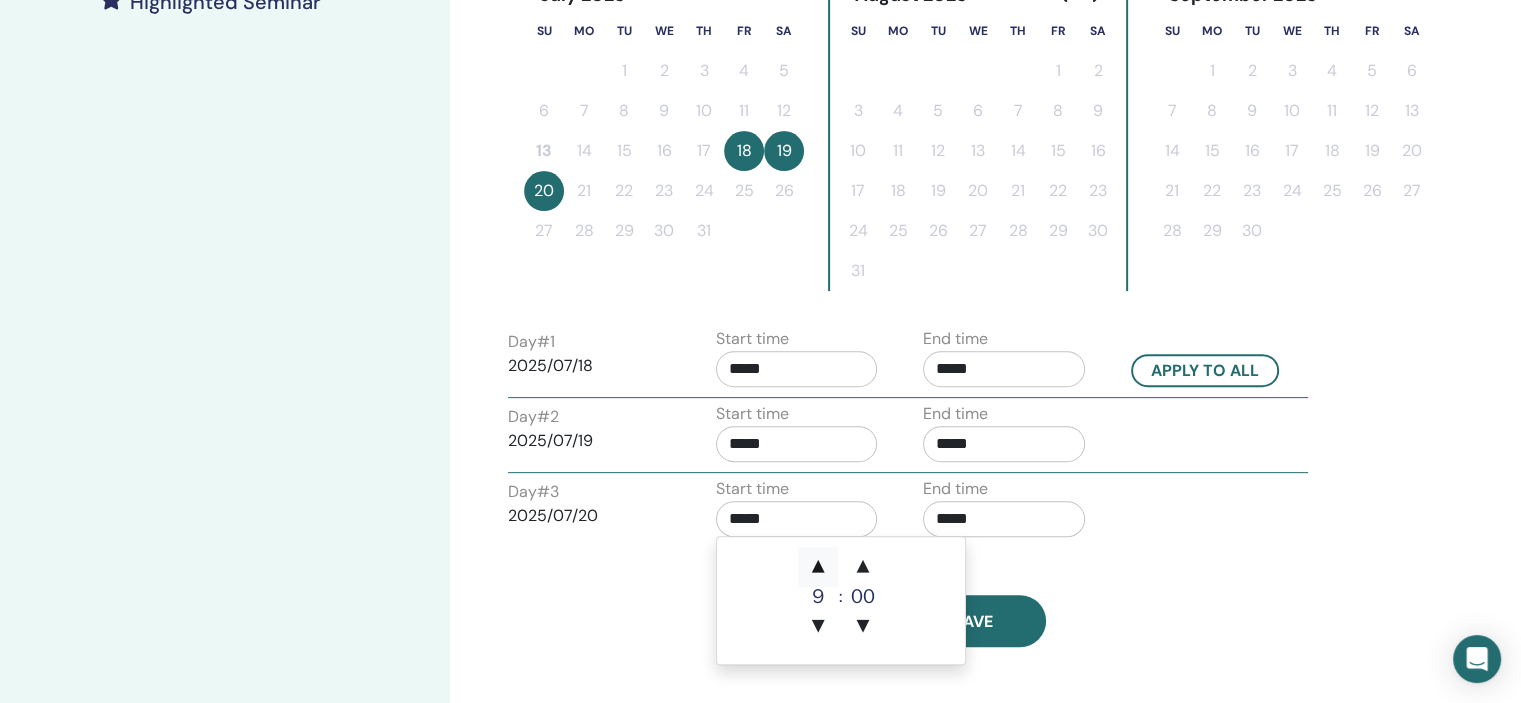 click on "▲" at bounding box center [818, 567] 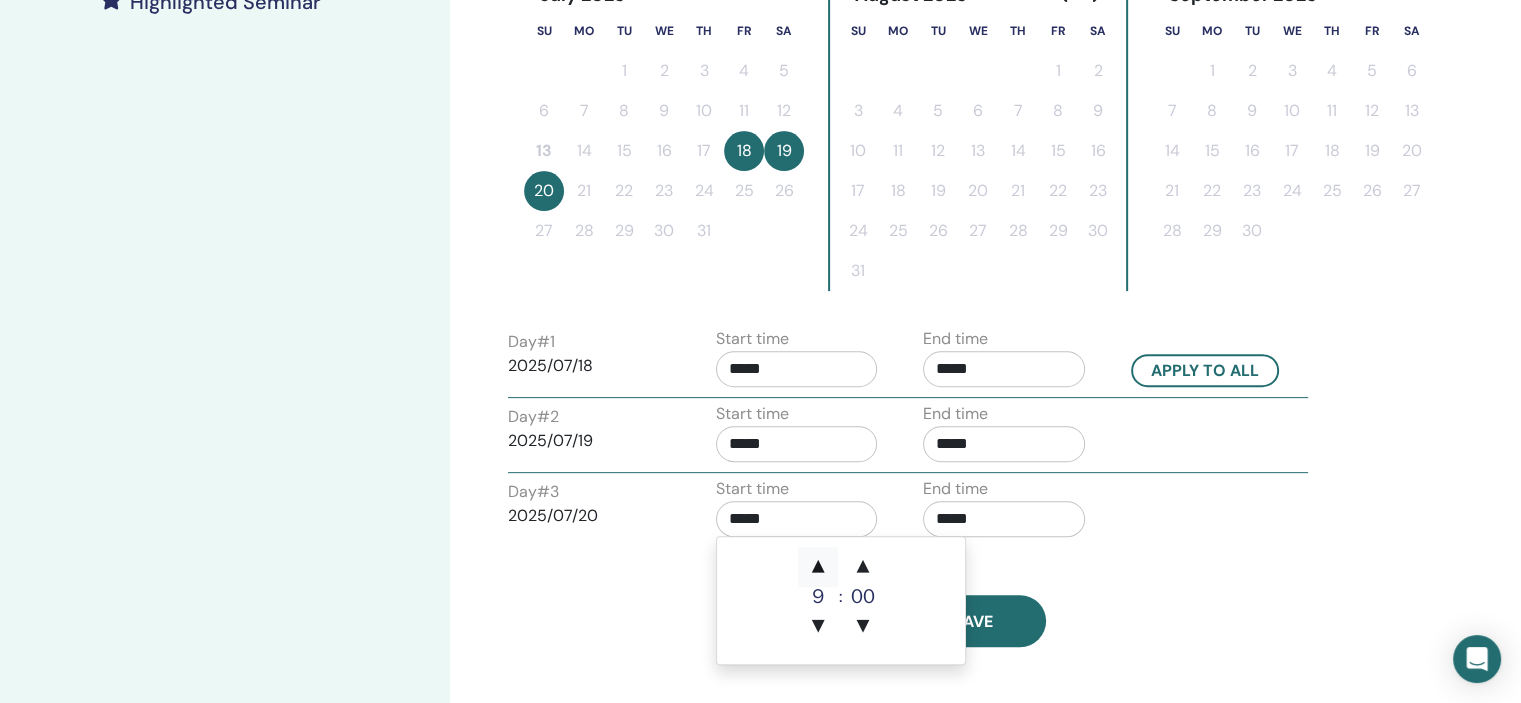 type on "*****" 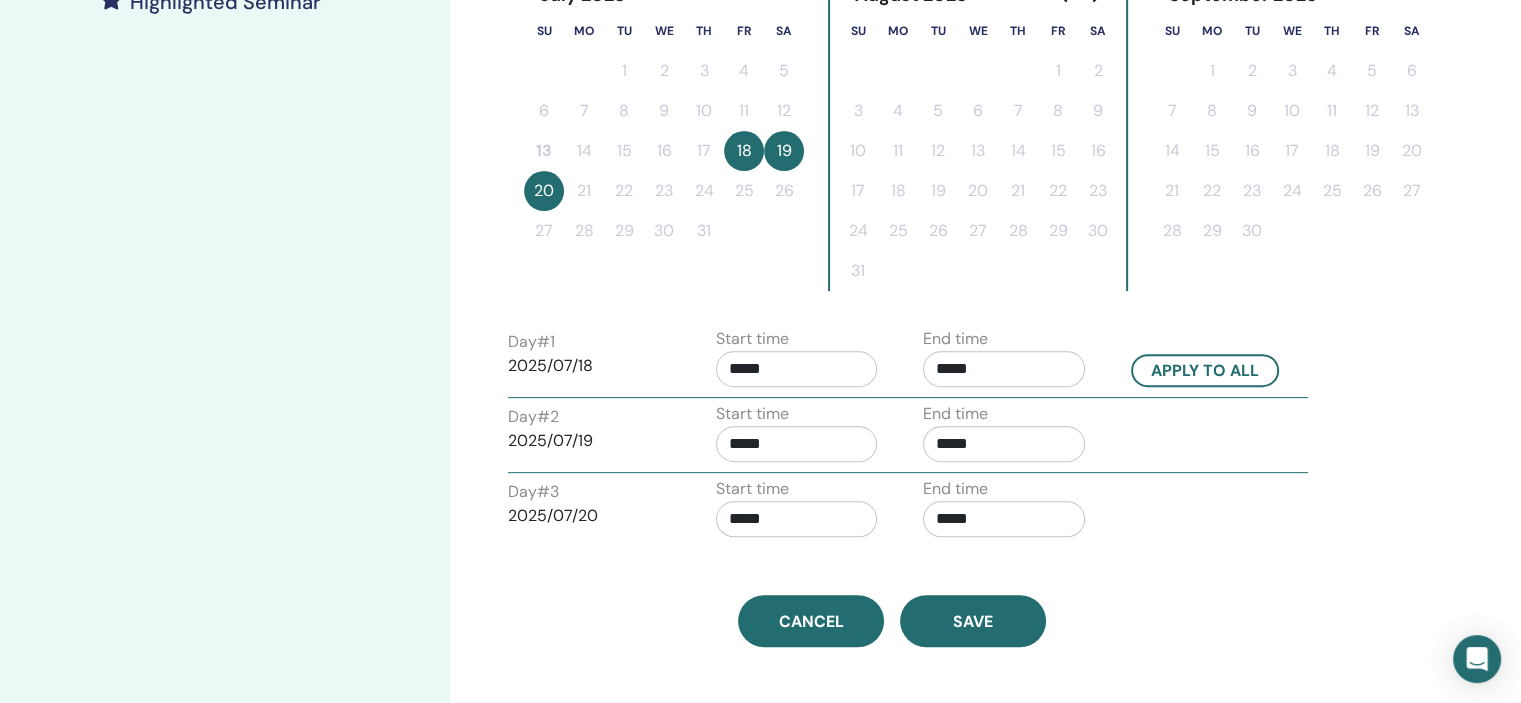 drag, startPoint x: 1219, startPoint y: 511, endPoint x: 1099, endPoint y: 583, distance: 139.94284 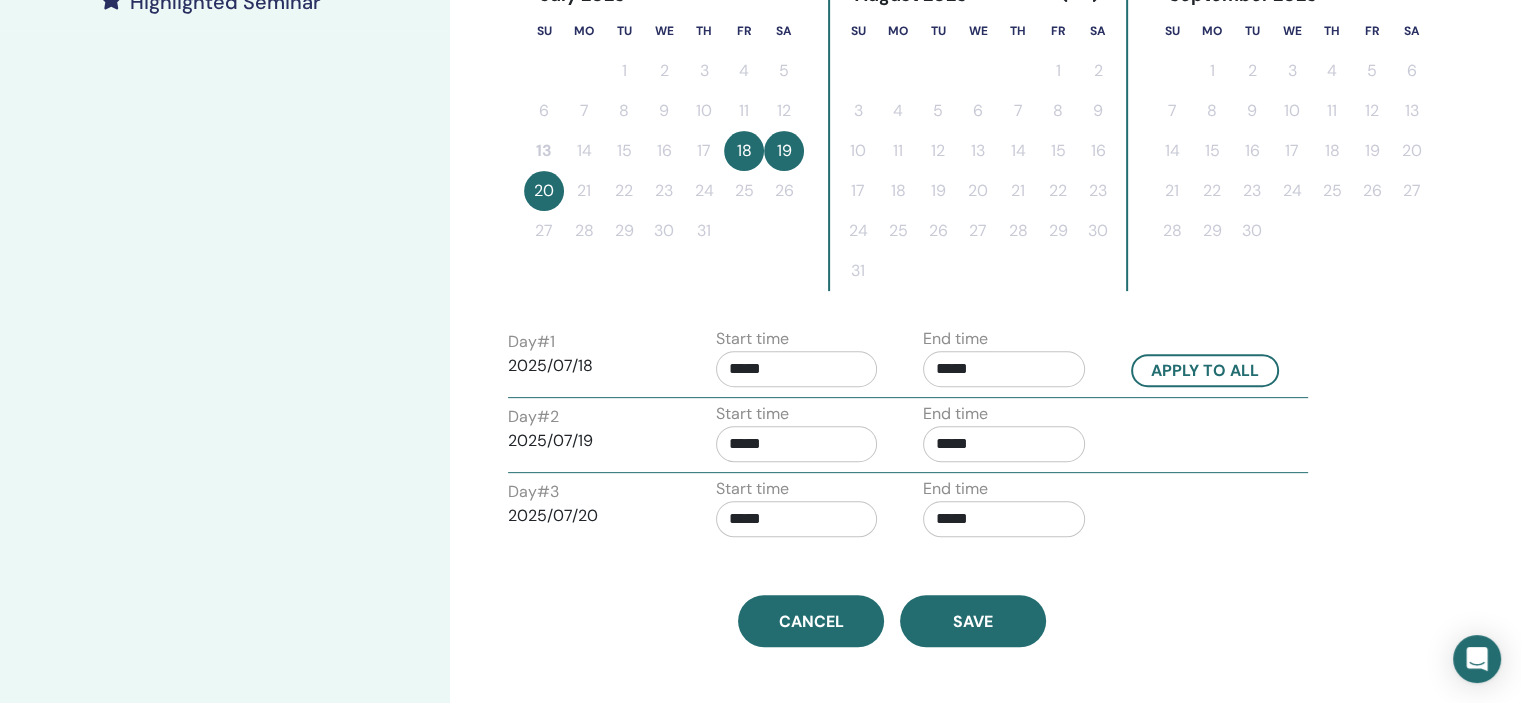 click on "Day  # 3 2025/07/20 Start time ***** End time *****" at bounding box center [908, 512] 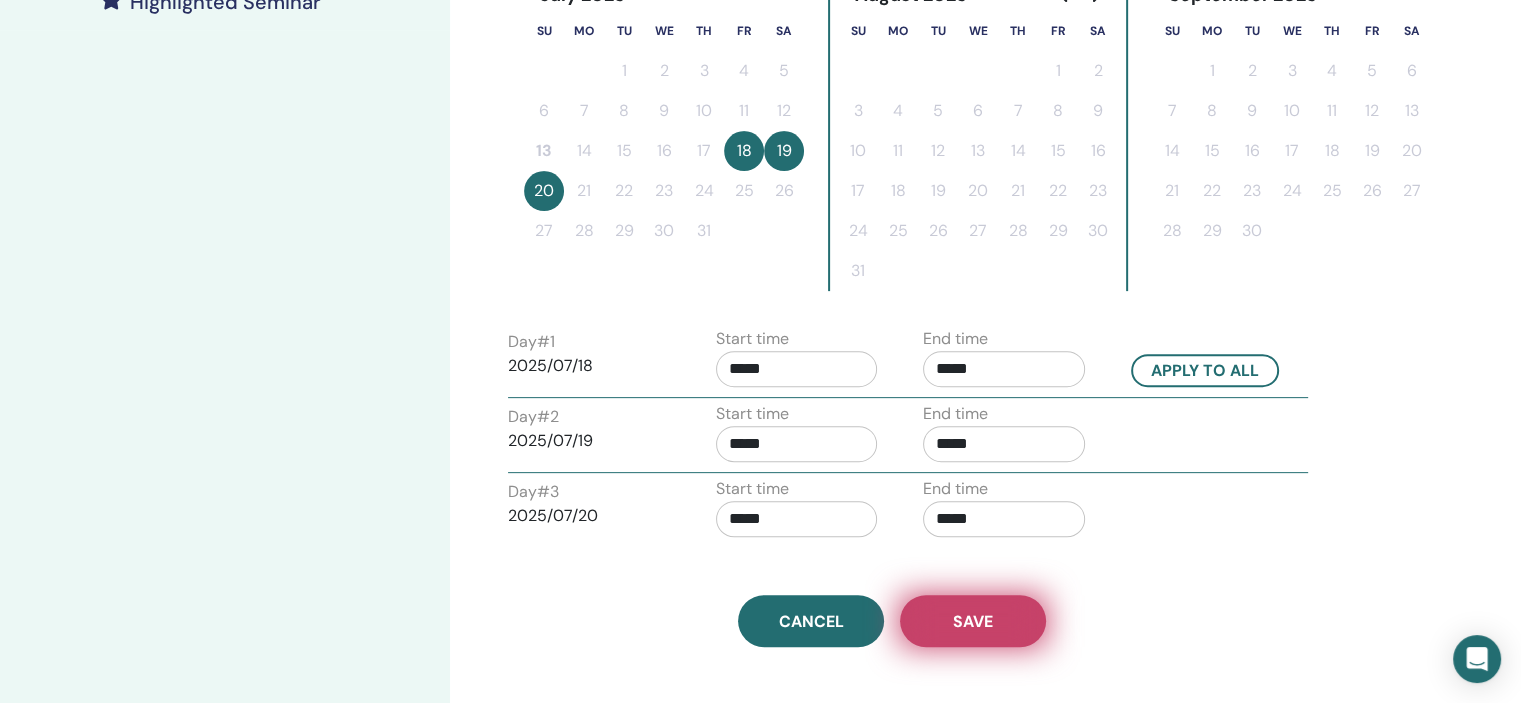 click on "Save" at bounding box center [973, 621] 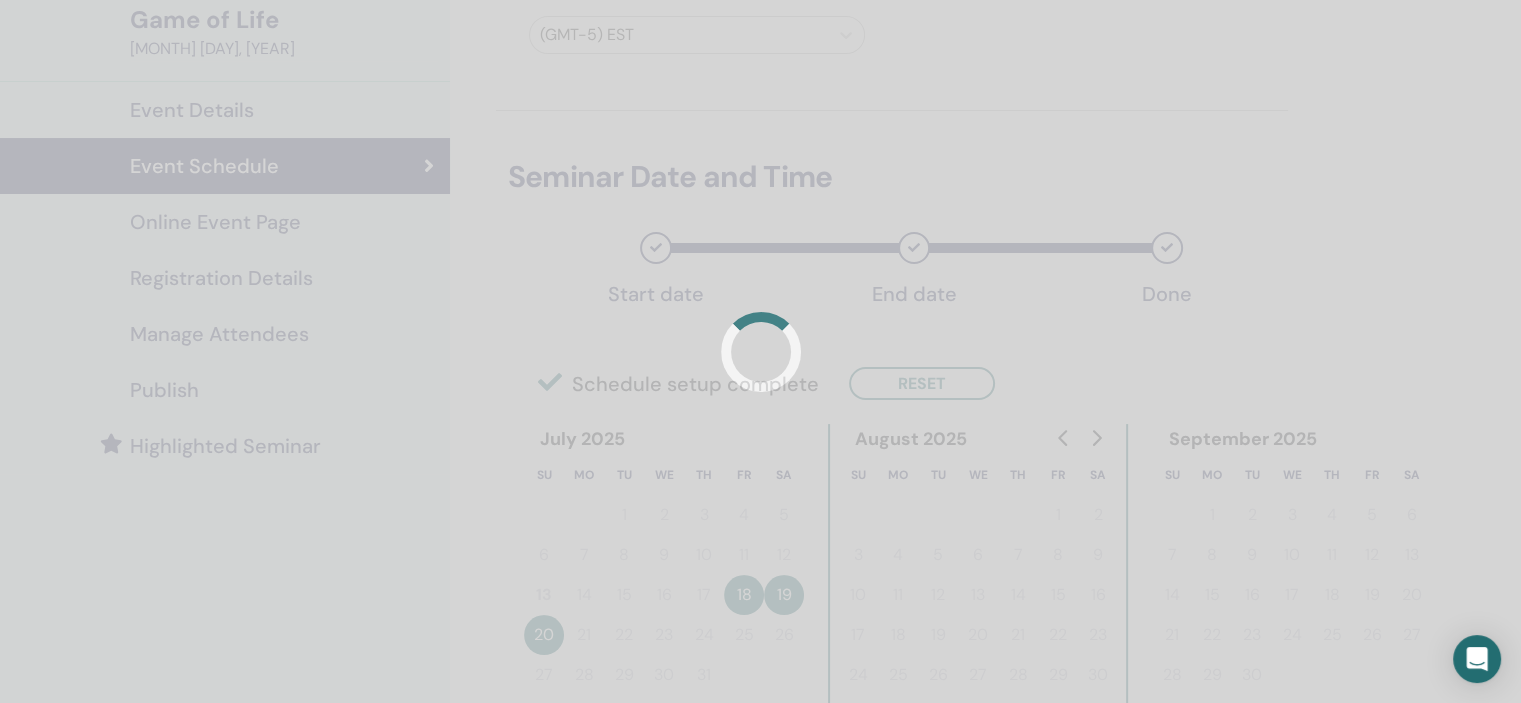scroll, scrollTop: 0, scrollLeft: 0, axis: both 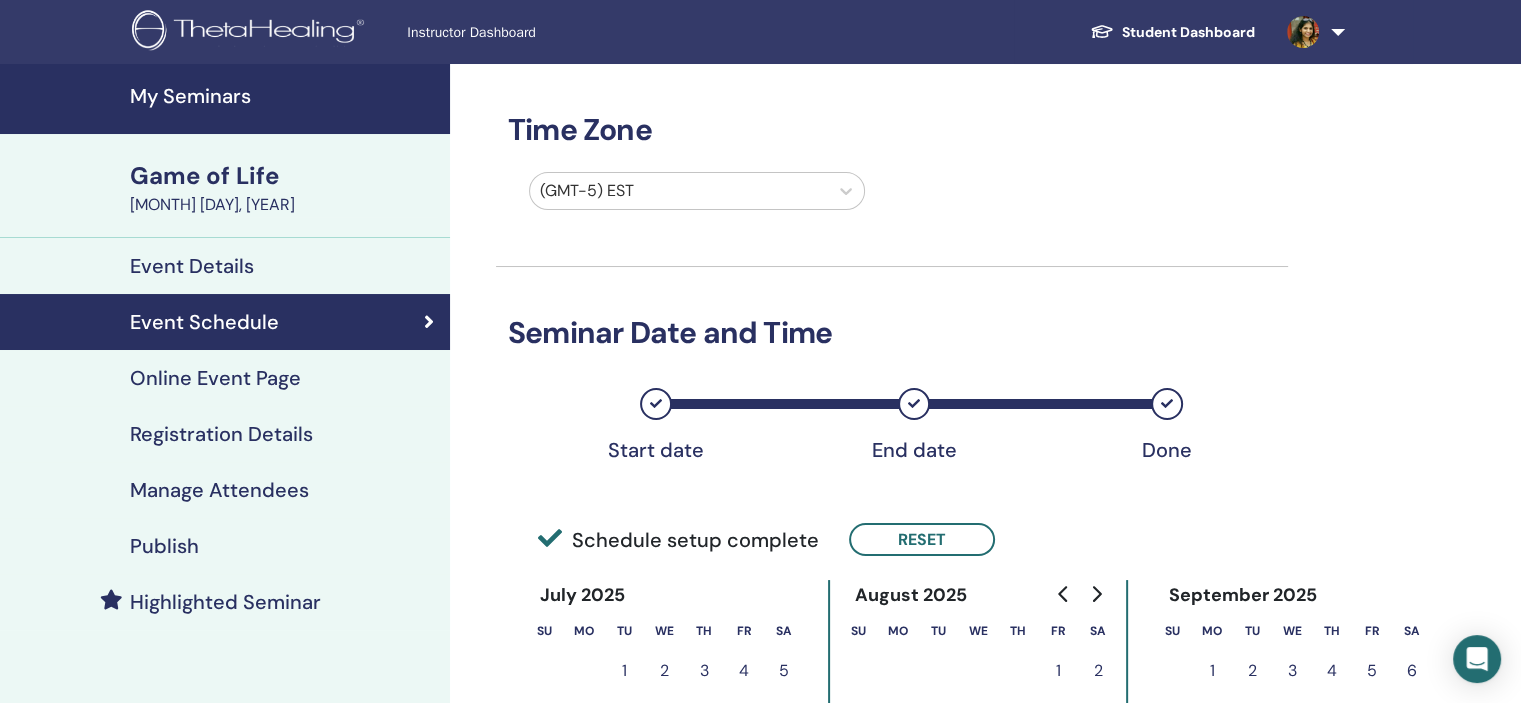 click on "Registration Details" at bounding box center [225, 434] 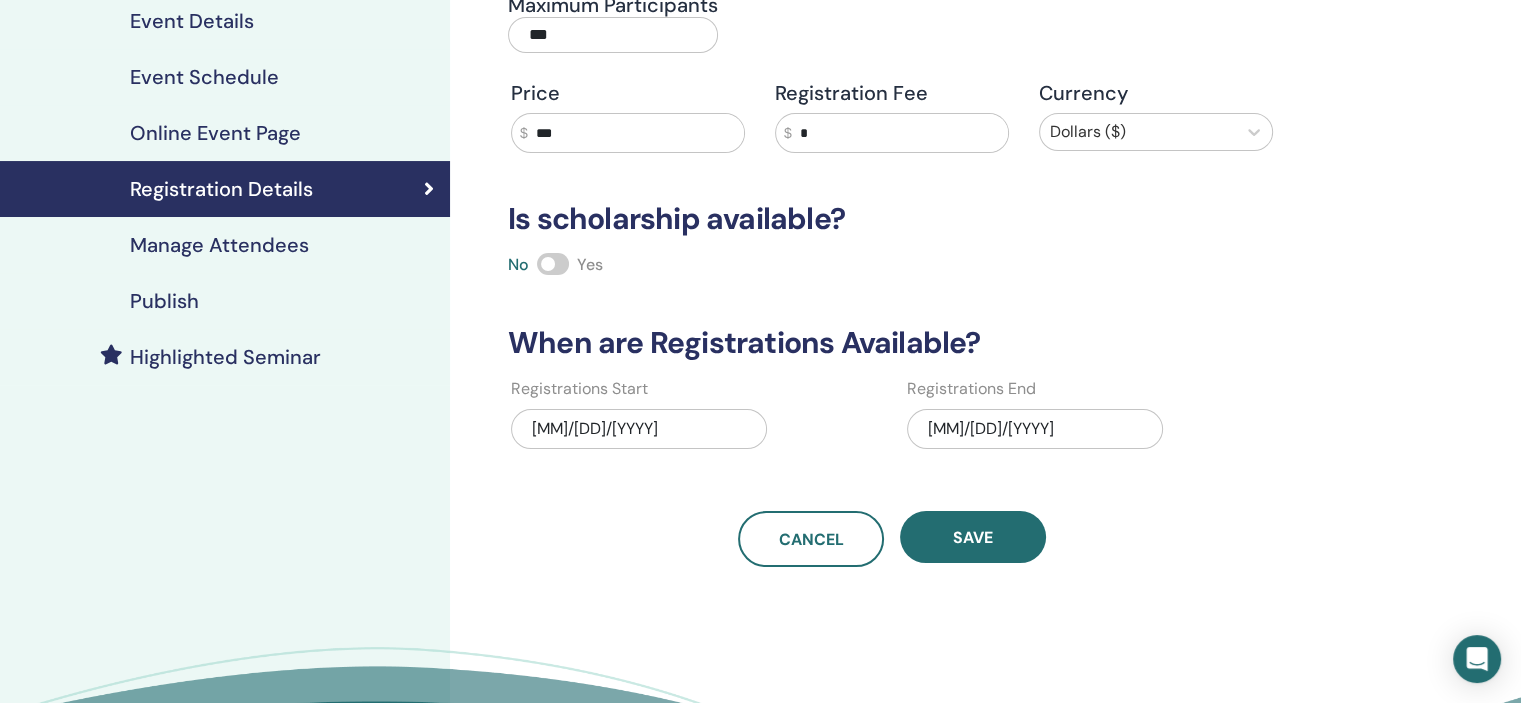 scroll, scrollTop: 100, scrollLeft: 0, axis: vertical 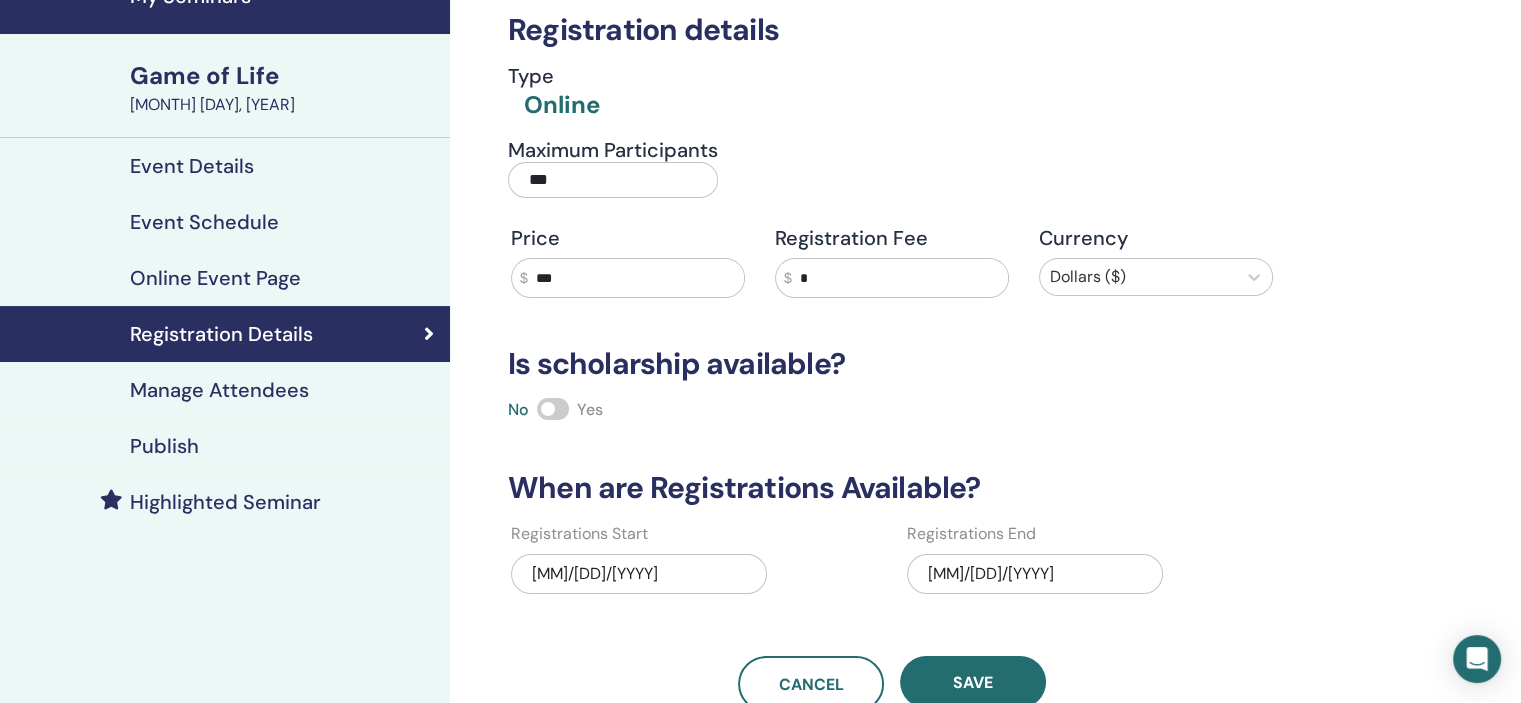 click on "***" at bounding box center [636, 278] 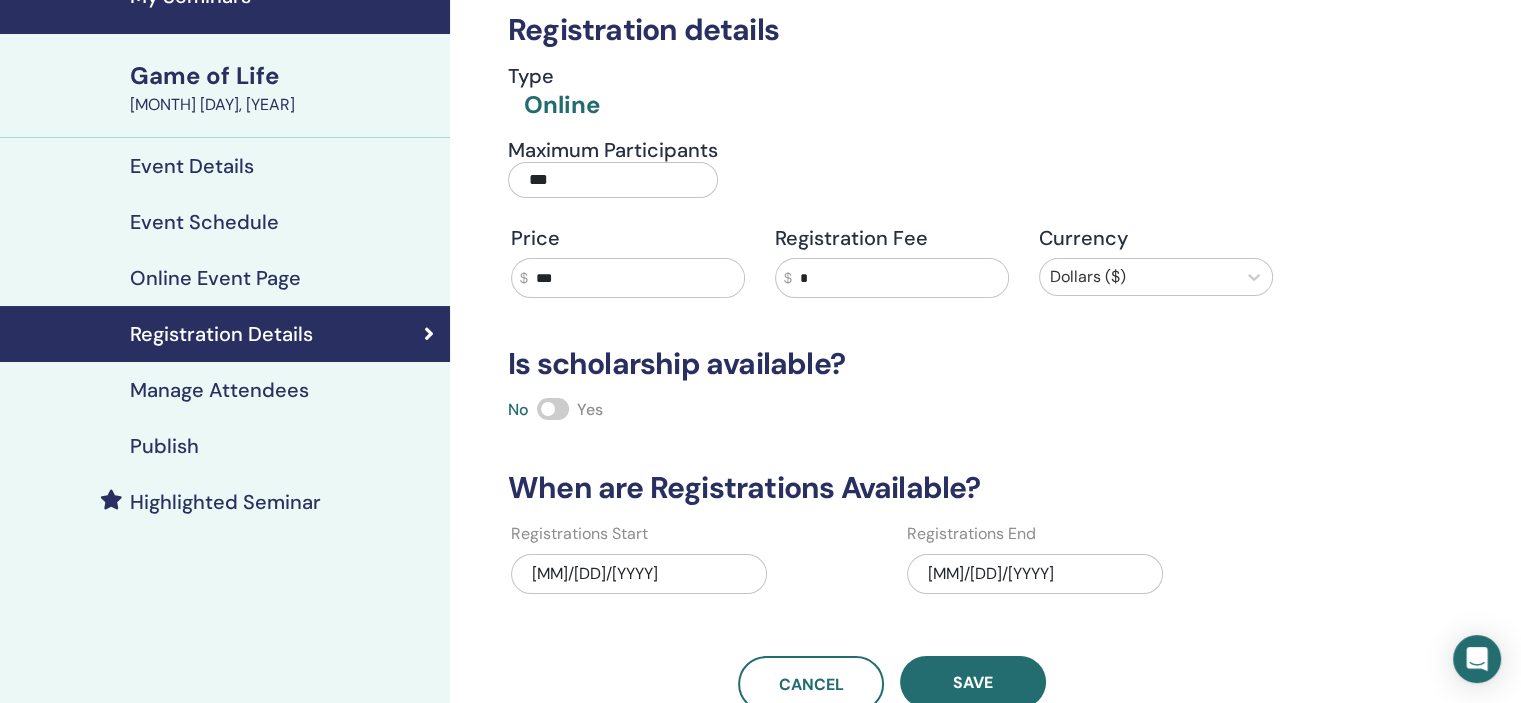 drag, startPoint x: 583, startPoint y: 278, endPoint x: 547, endPoint y: 276, distance: 36.05551 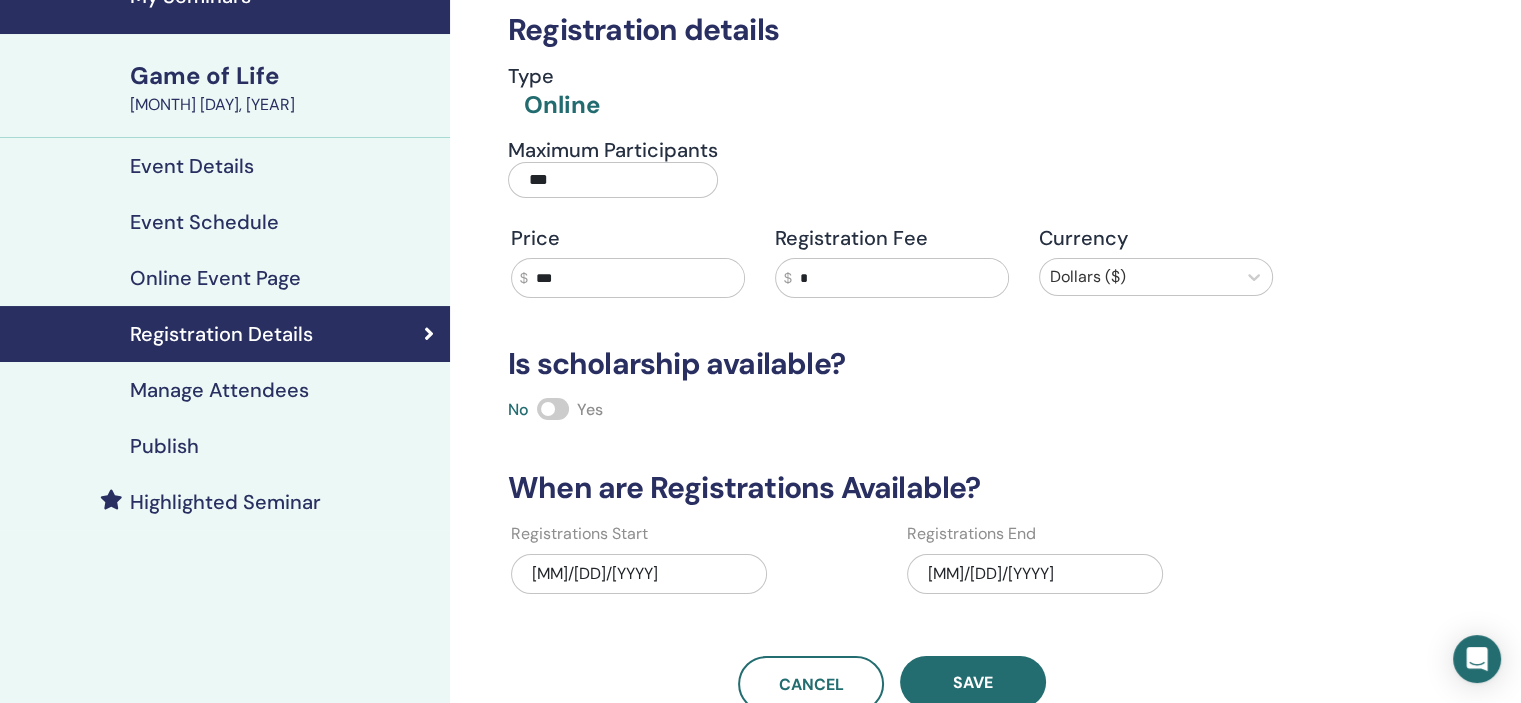 click on "***" at bounding box center [636, 278] 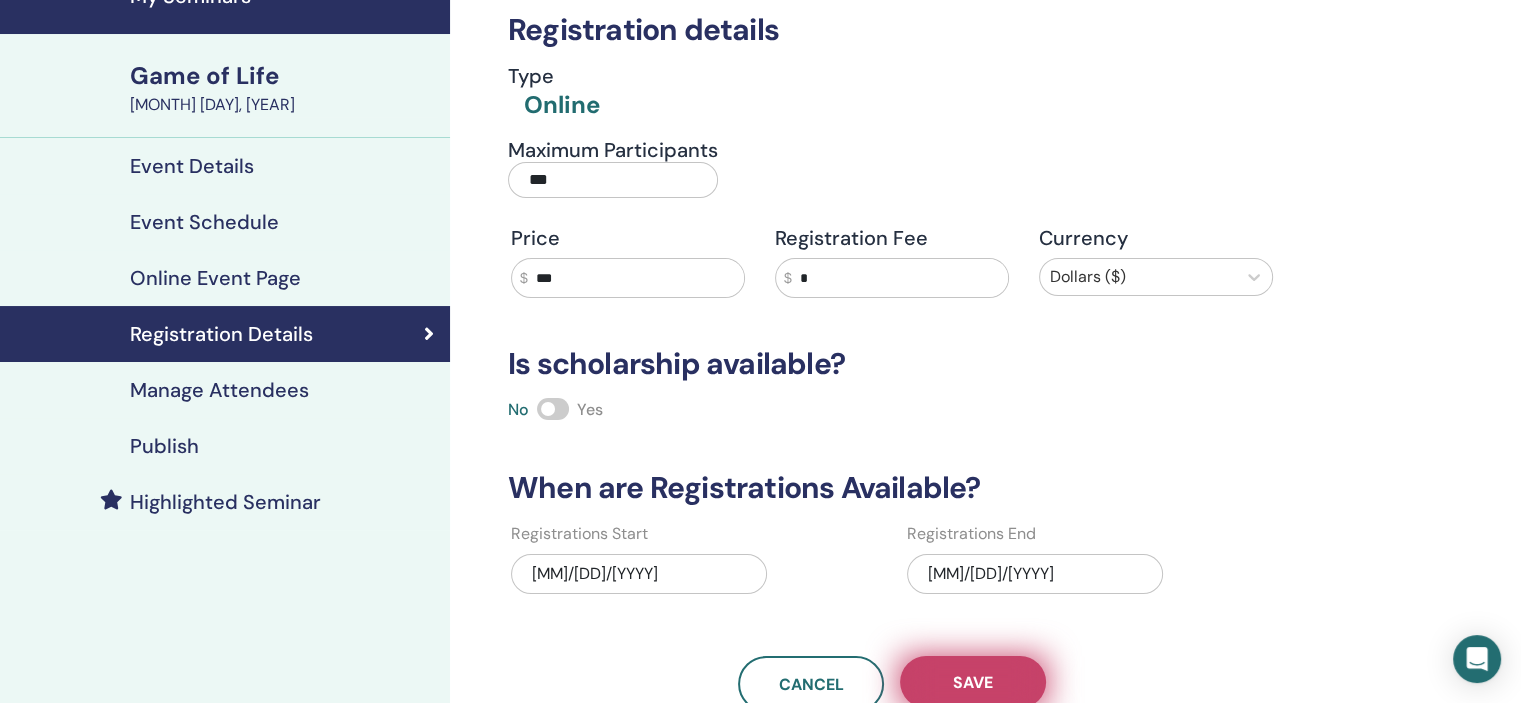 type on "***" 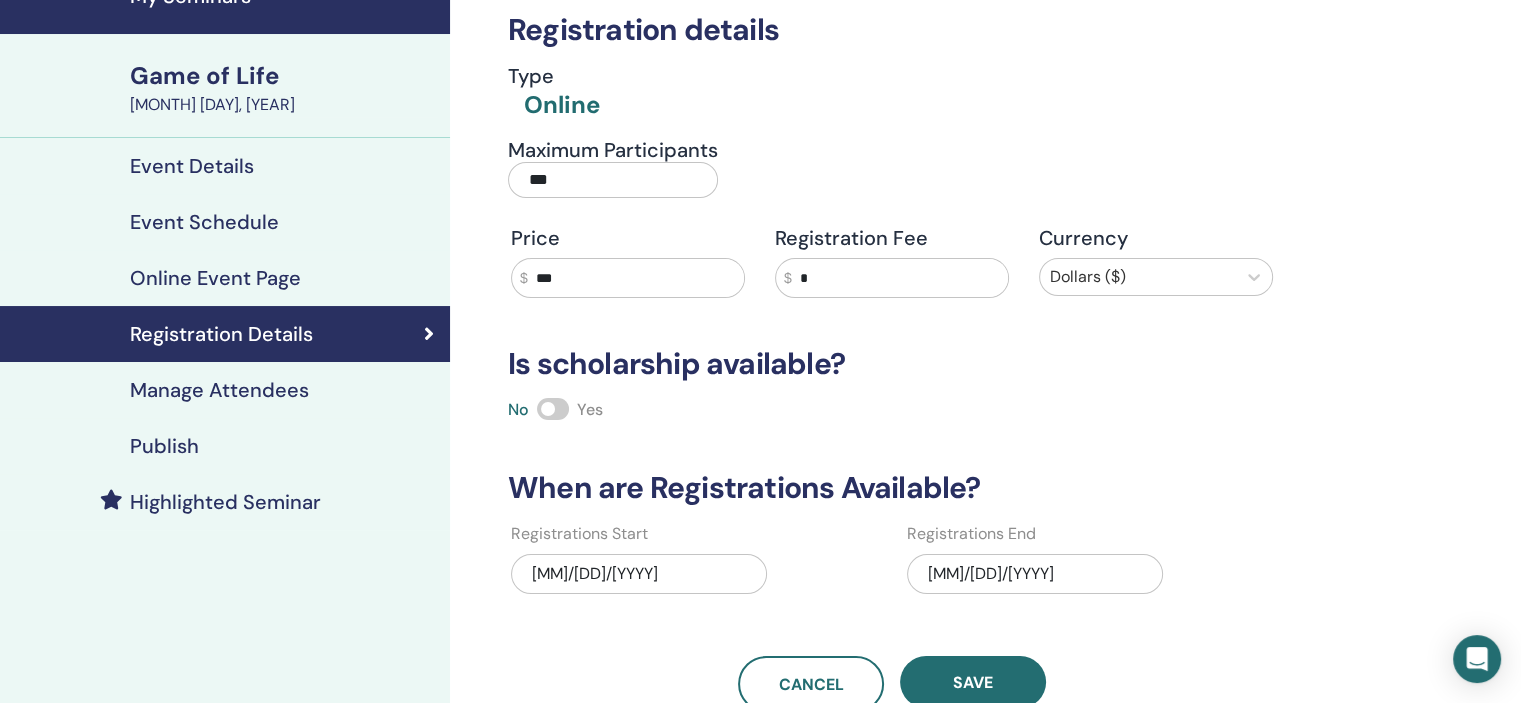 click on "Publish" at bounding box center (225, 446) 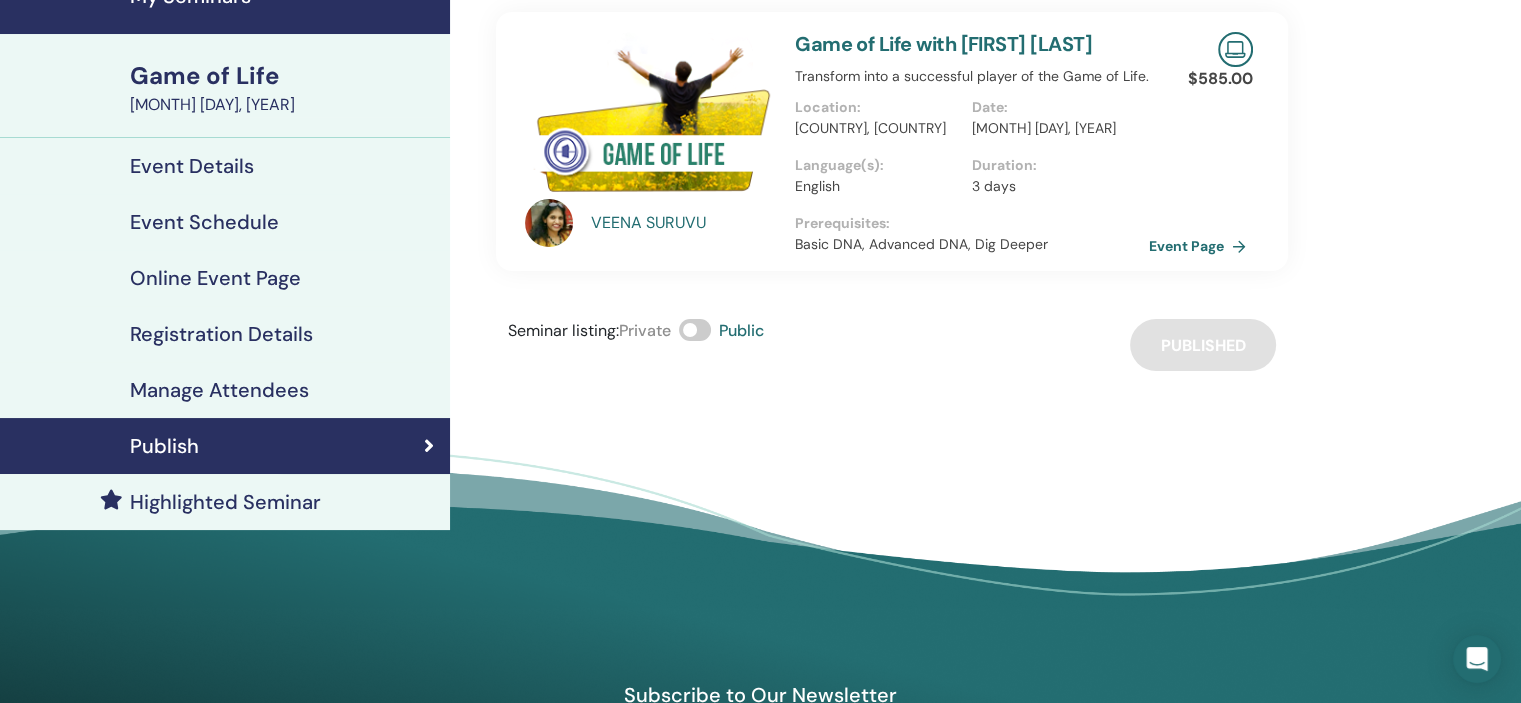 scroll, scrollTop: 0, scrollLeft: 0, axis: both 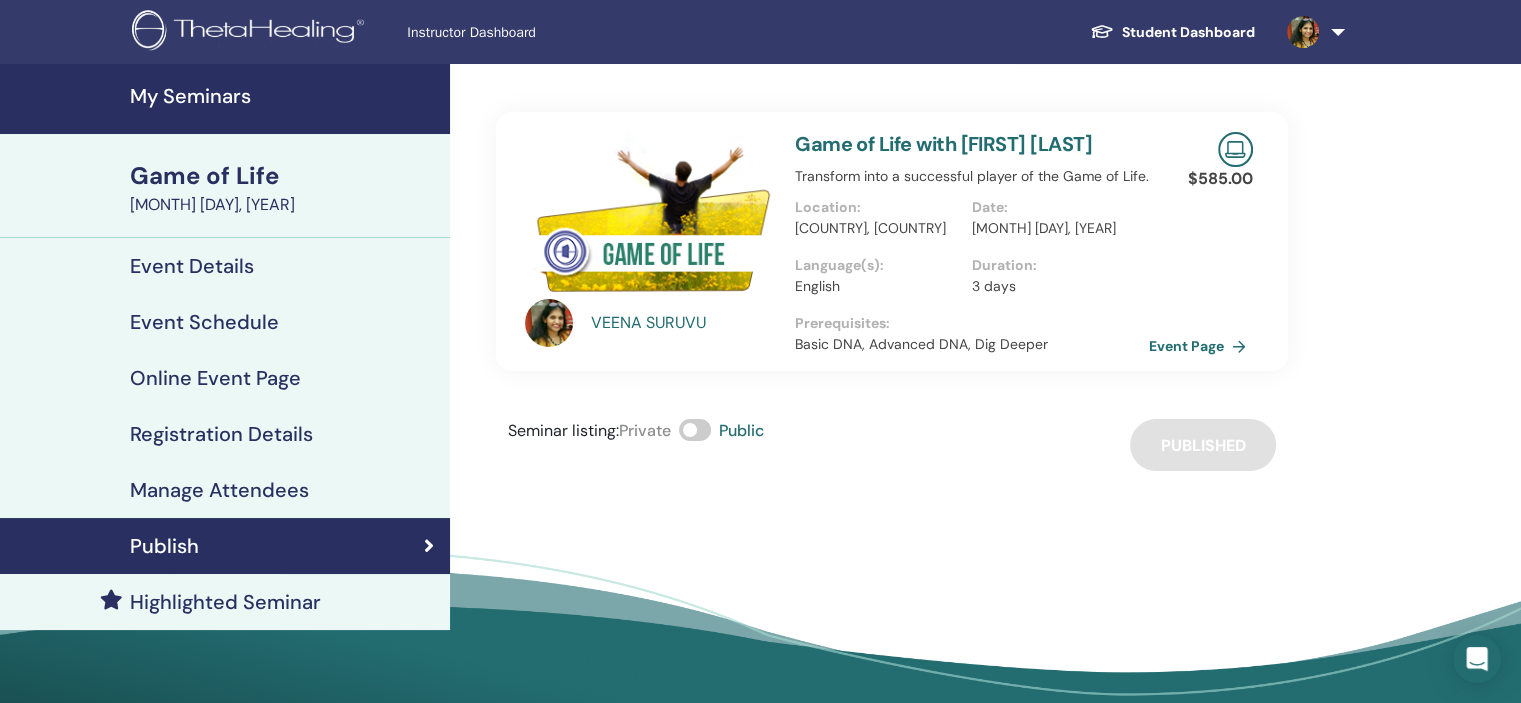 click on "My Seminars" at bounding box center (284, 96) 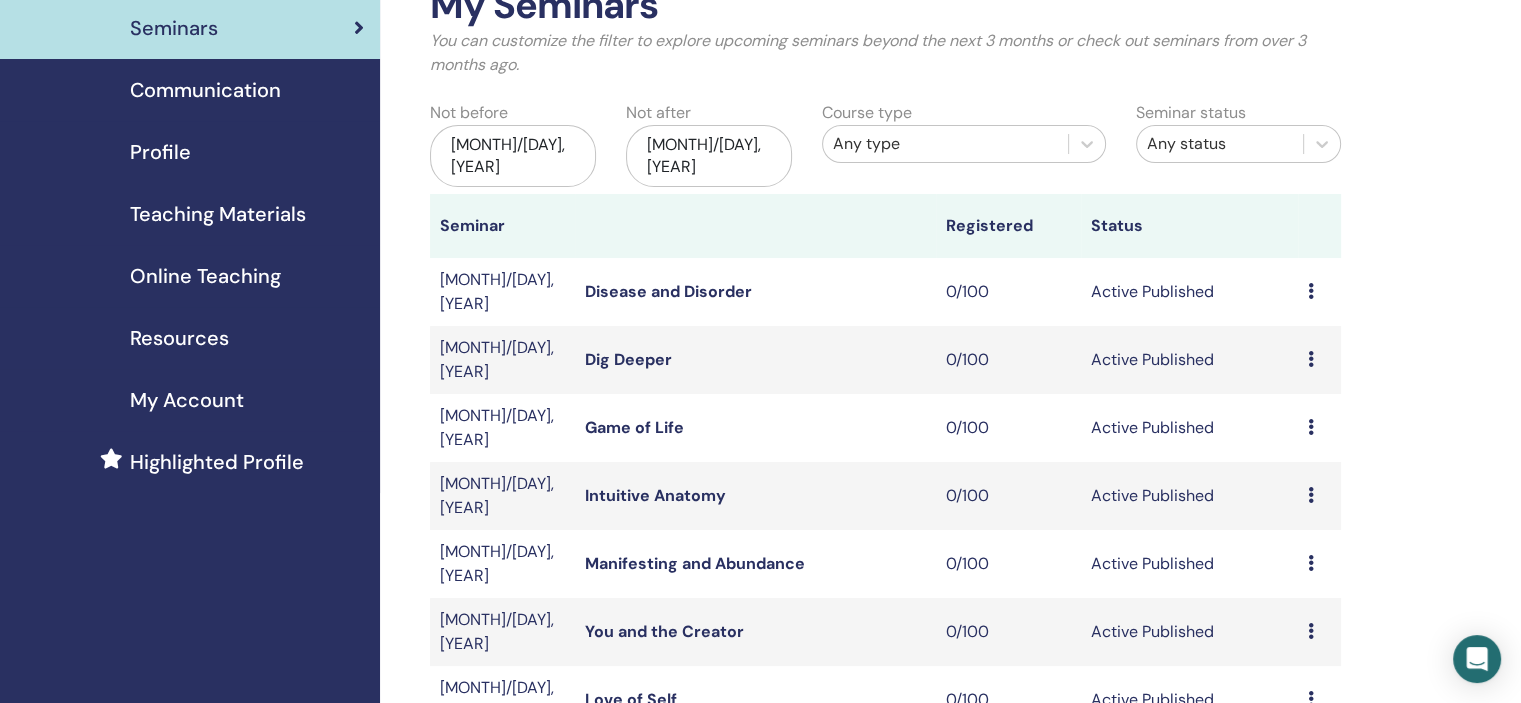 scroll, scrollTop: 100, scrollLeft: 0, axis: vertical 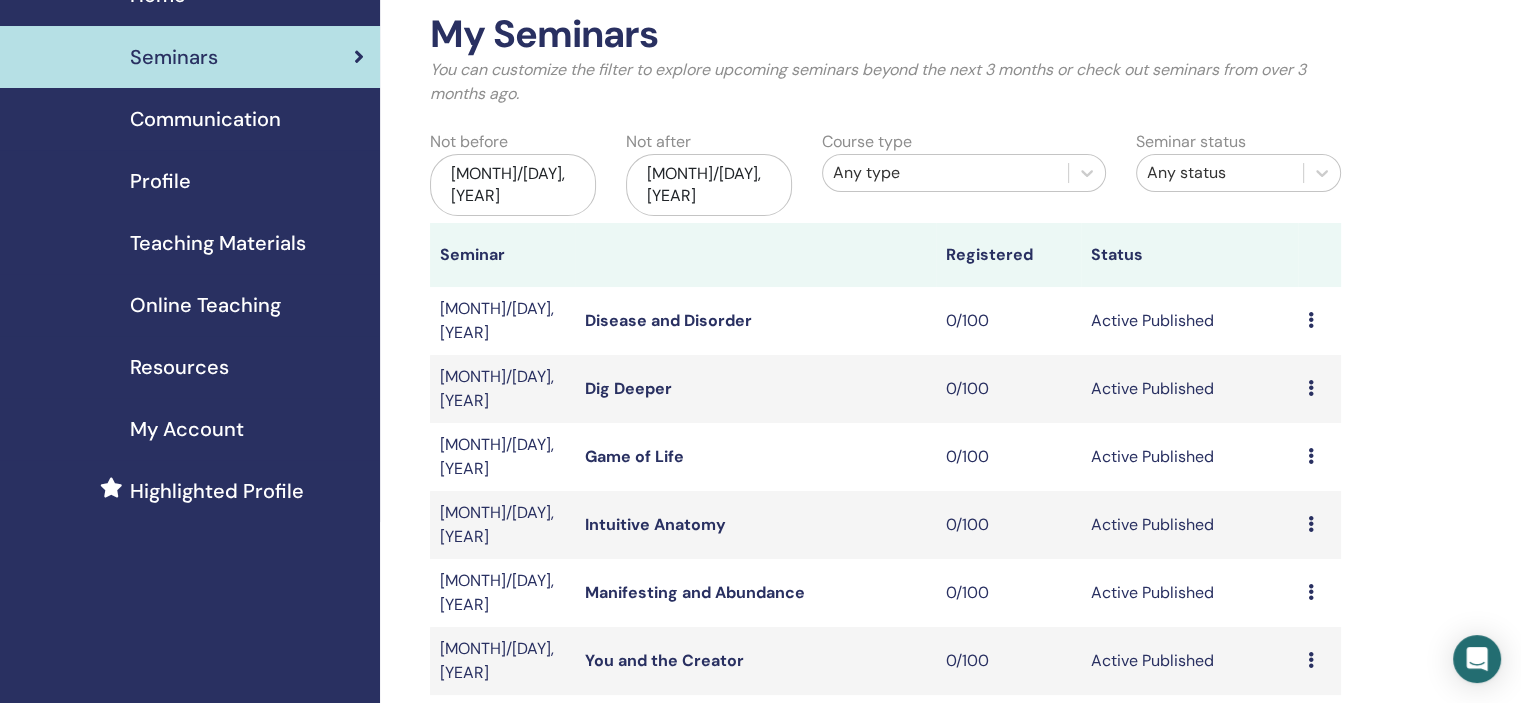 click on "Profile" at bounding box center [190, 181] 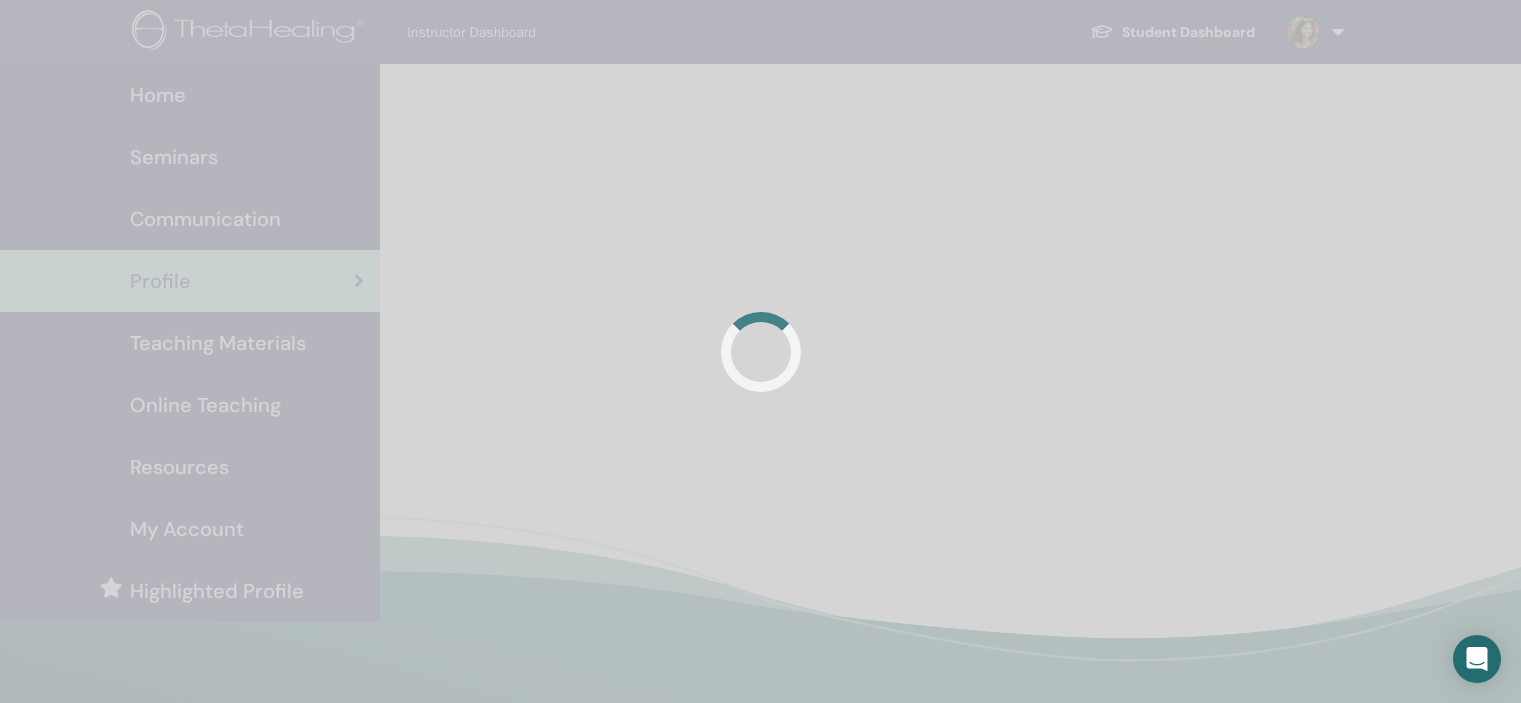 scroll, scrollTop: 0, scrollLeft: 0, axis: both 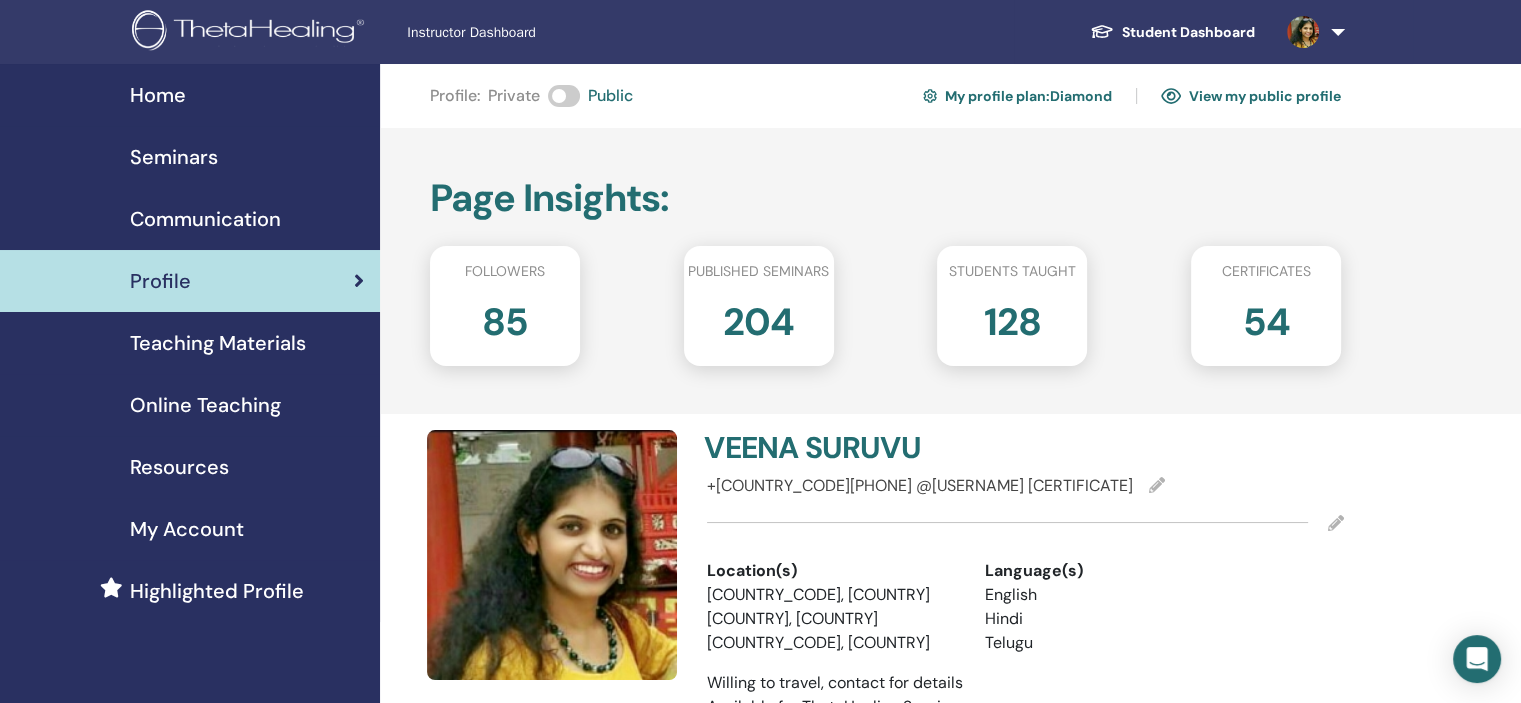 click on "Seminars" at bounding box center [190, 157] 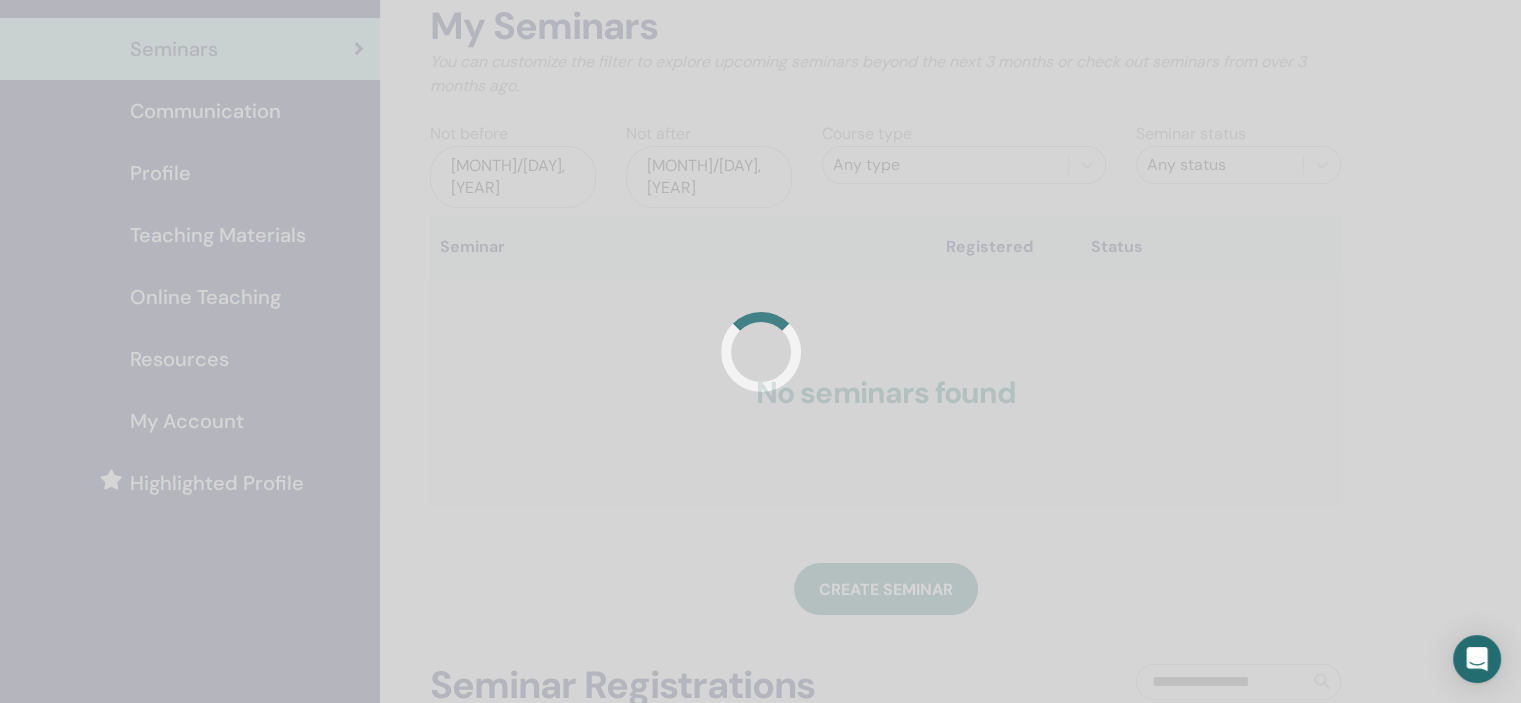 scroll, scrollTop: 400, scrollLeft: 0, axis: vertical 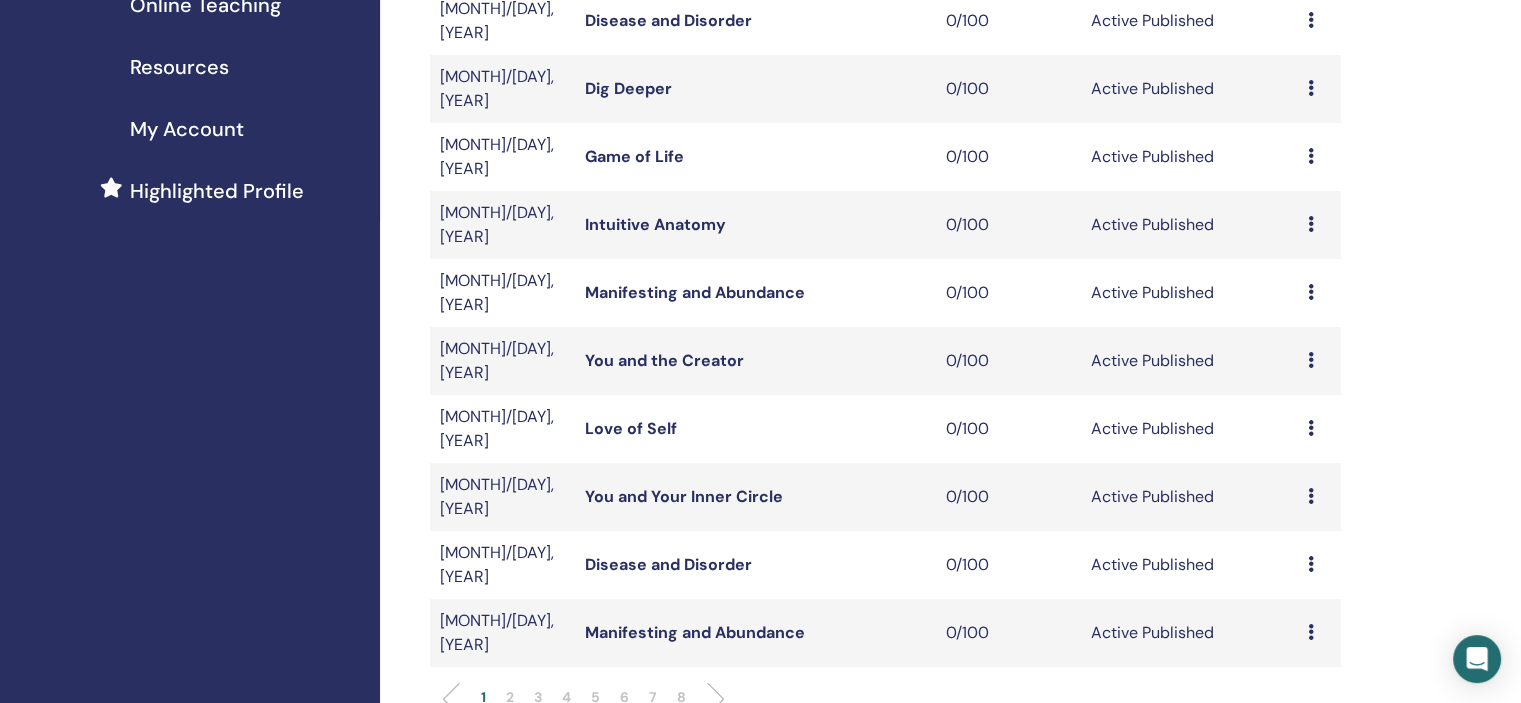 click on "6" at bounding box center [624, 697] 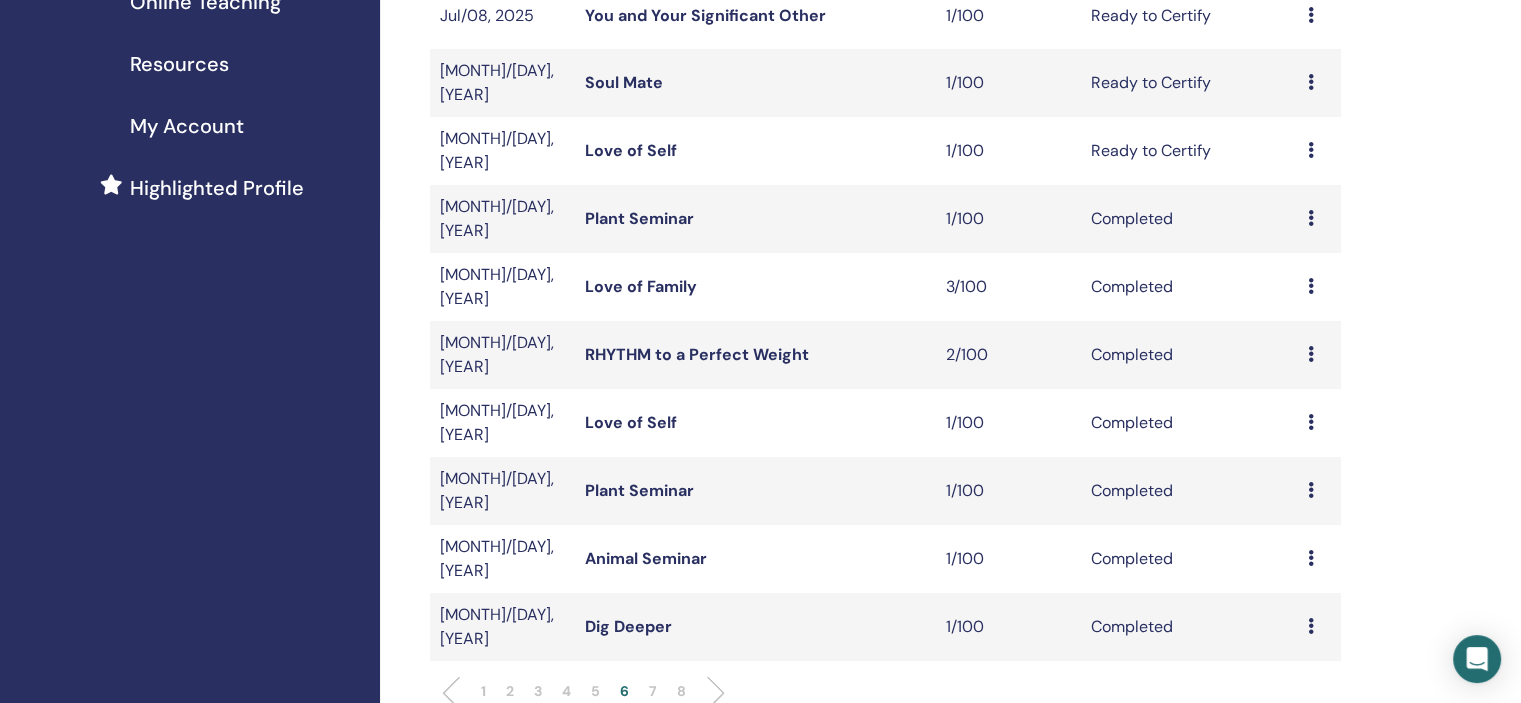 scroll, scrollTop: 500, scrollLeft: 0, axis: vertical 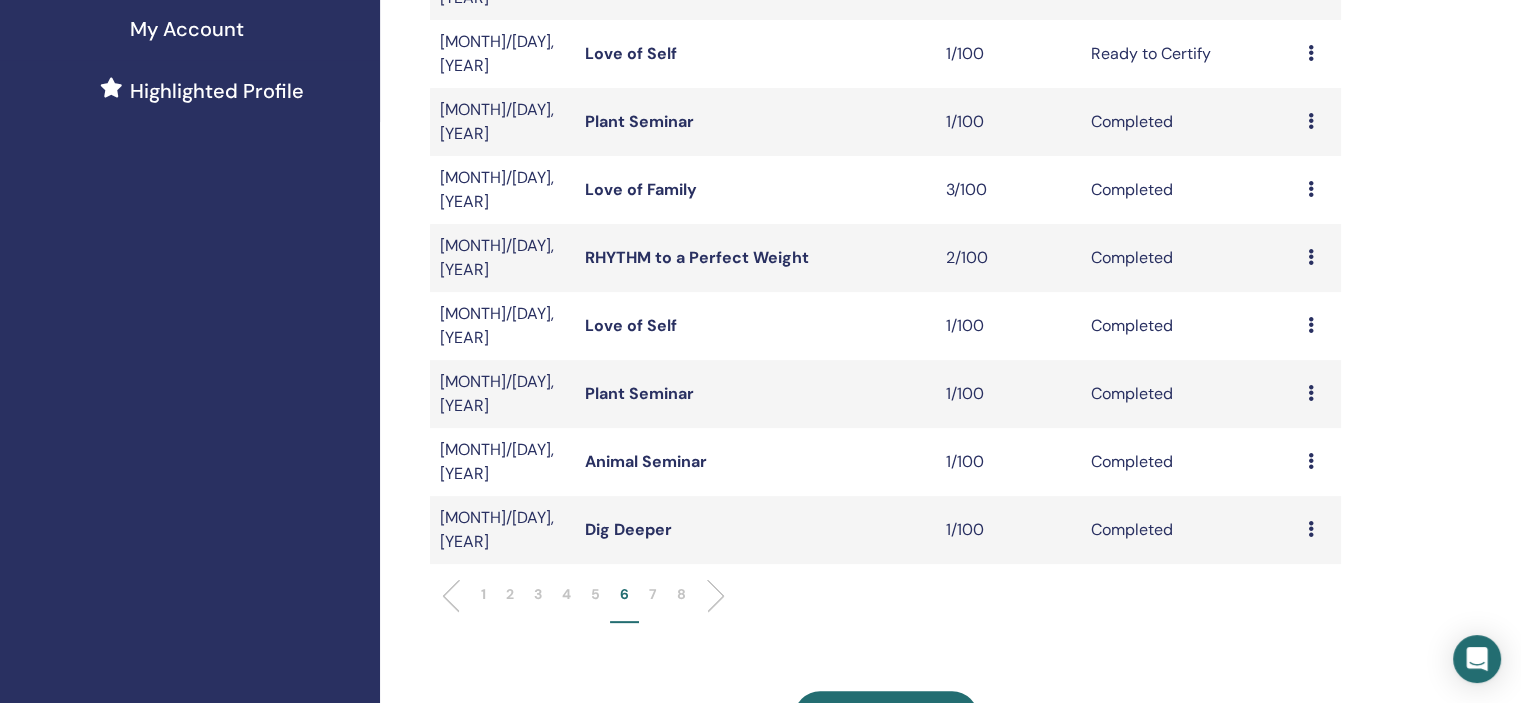 click on "5" at bounding box center (595, 603) 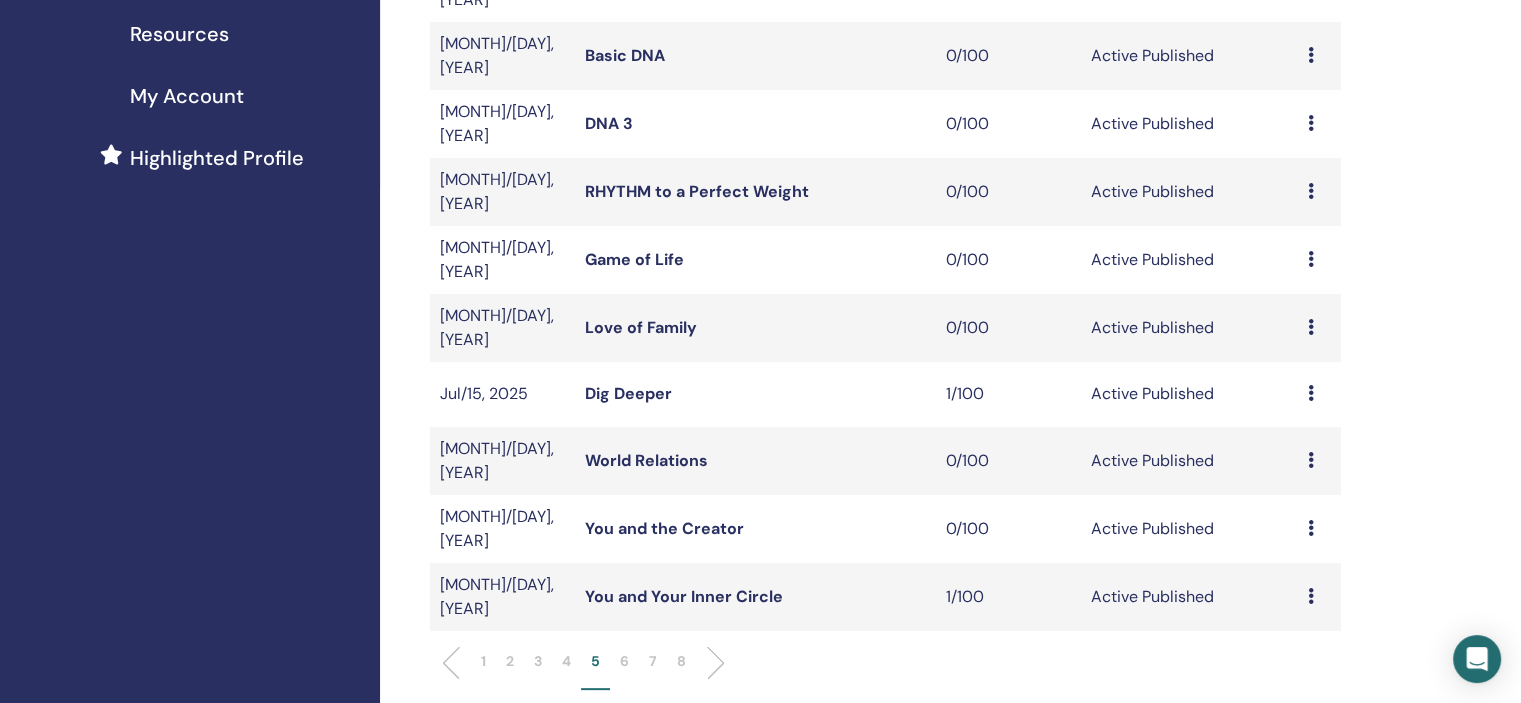 scroll, scrollTop: 400, scrollLeft: 0, axis: vertical 